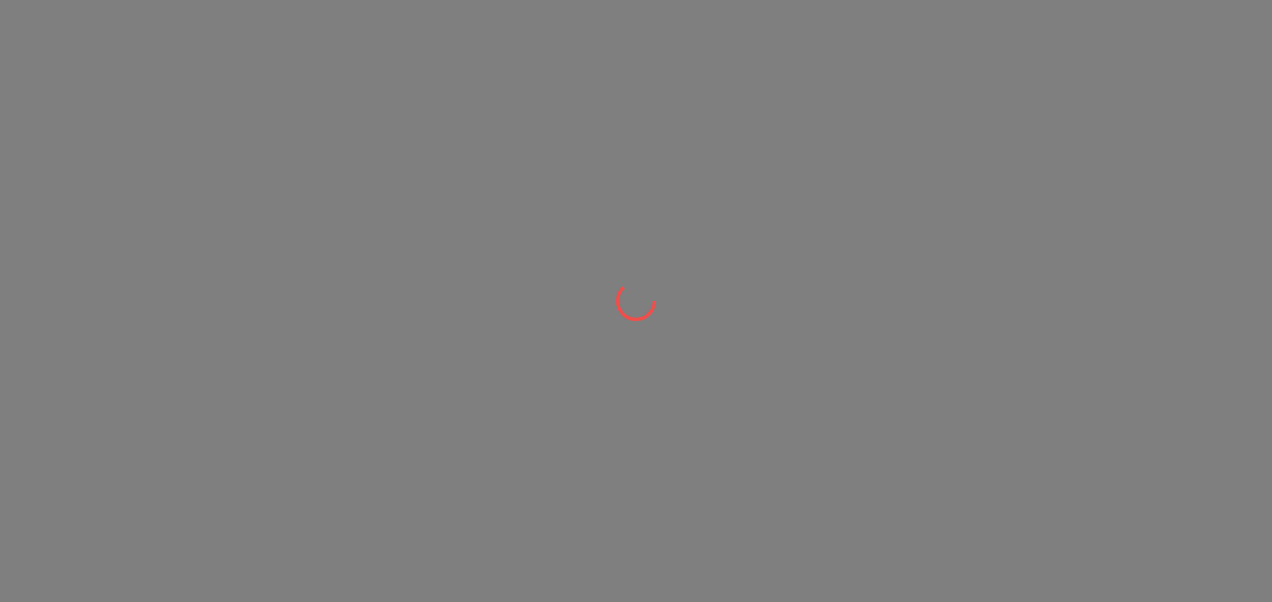 scroll, scrollTop: 0, scrollLeft: 0, axis: both 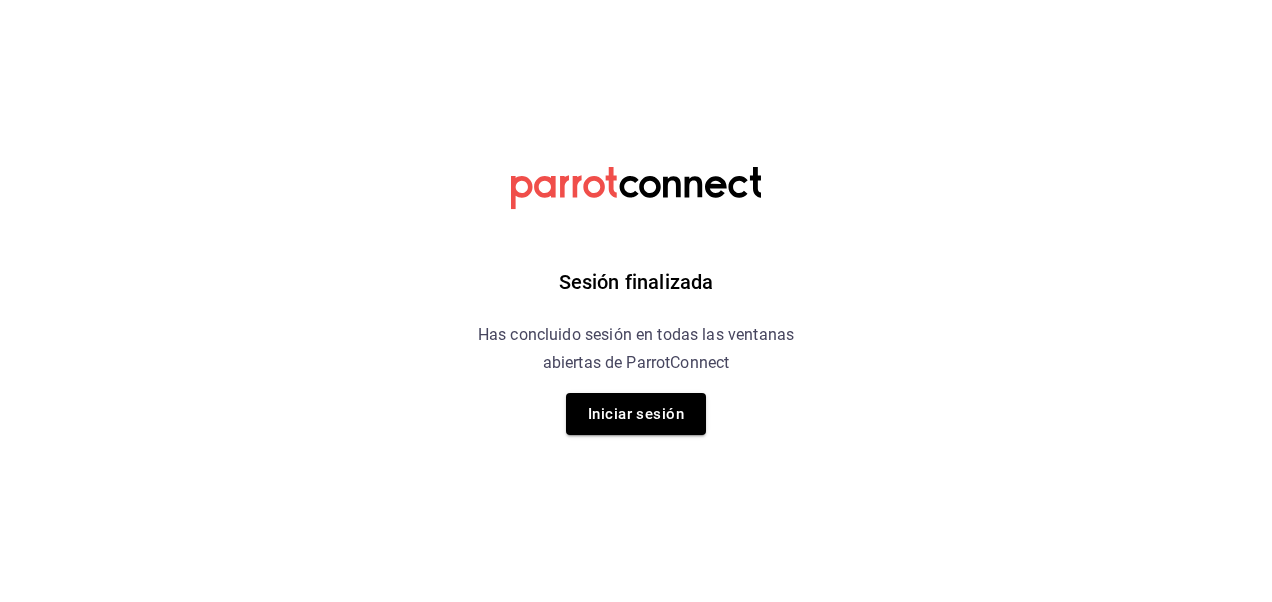 click on "Sesión finalizada Has concluido sesión en todas las ventanas abiertas de ParrotConnect Iniciar sesión" at bounding box center [636, 0] 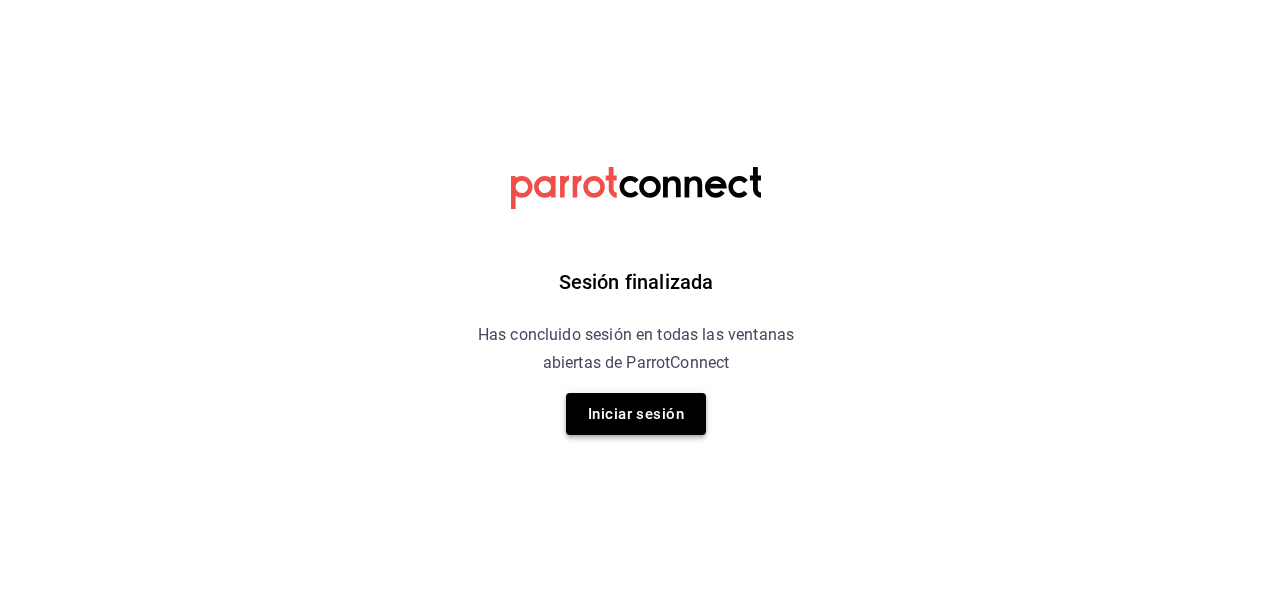 click on "Iniciar sesión" at bounding box center [636, 414] 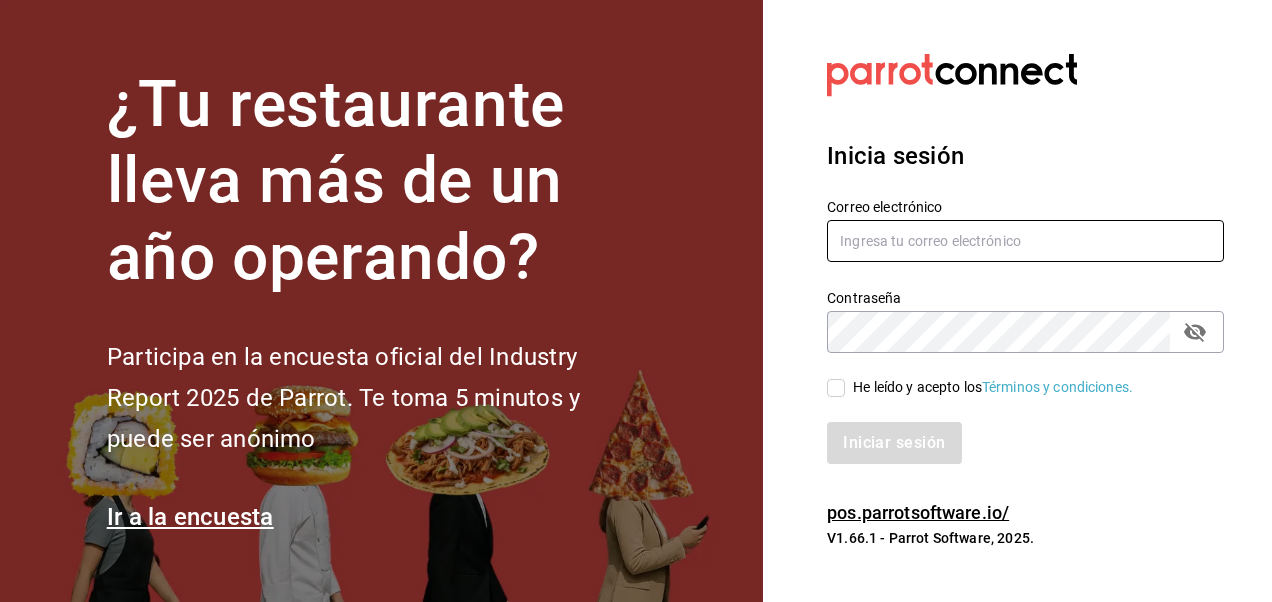 click at bounding box center (1025, 241) 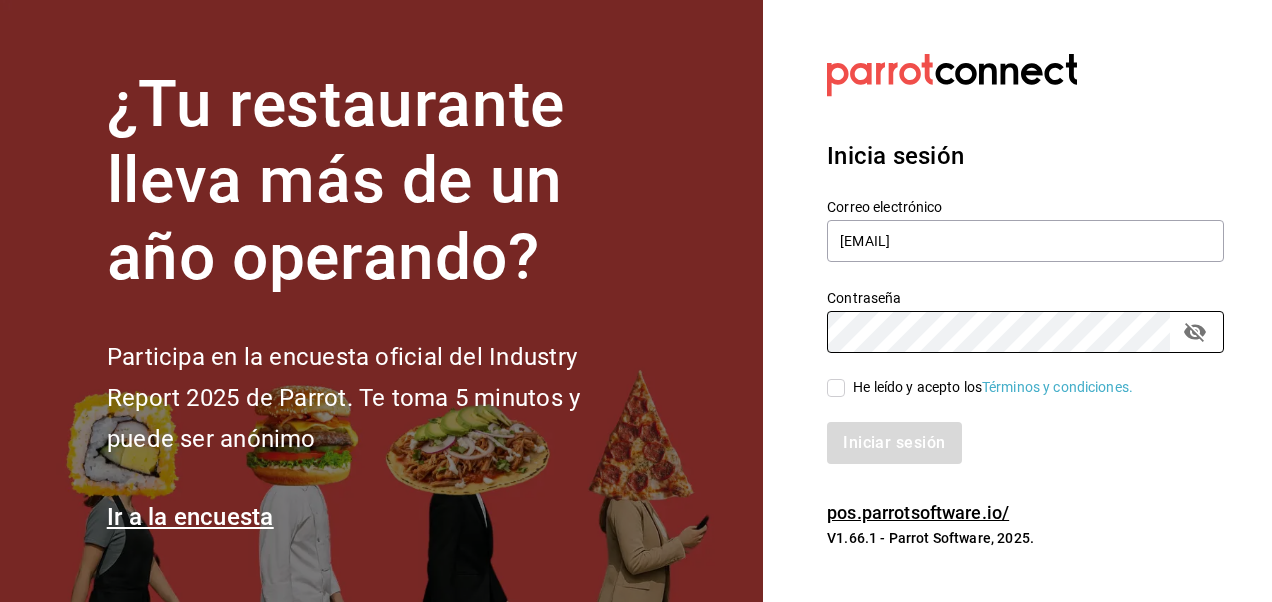 click on "He leído y acepto los  Términos y condiciones." at bounding box center [836, 388] 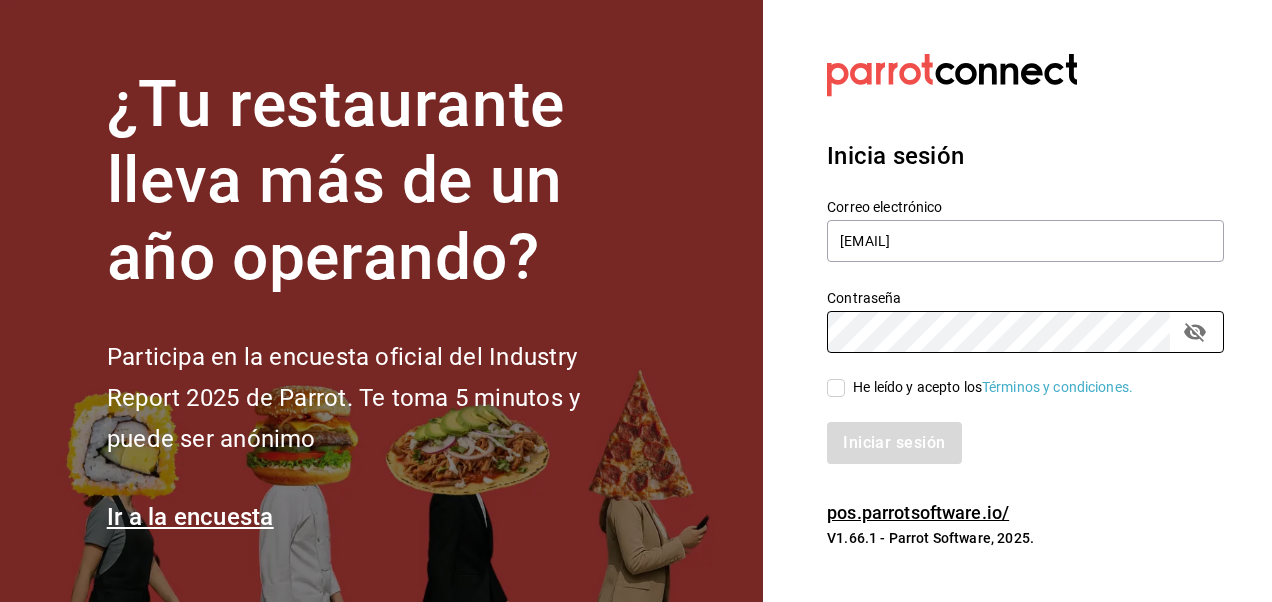 checkbox on "true" 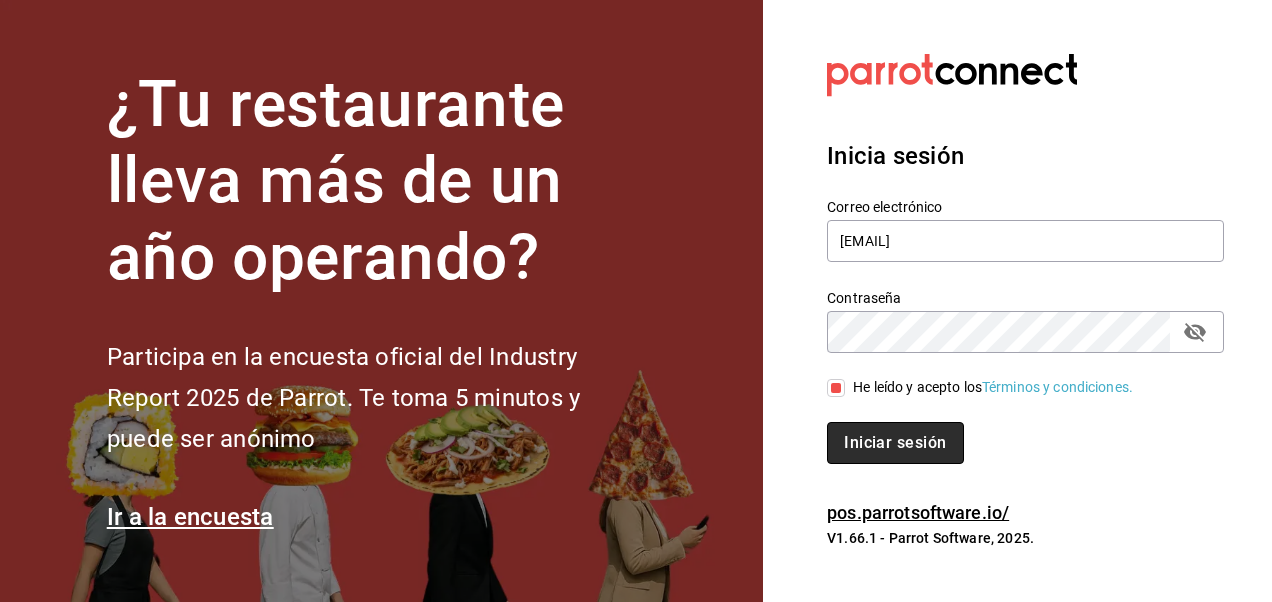 click on "Iniciar sesión" at bounding box center [895, 443] 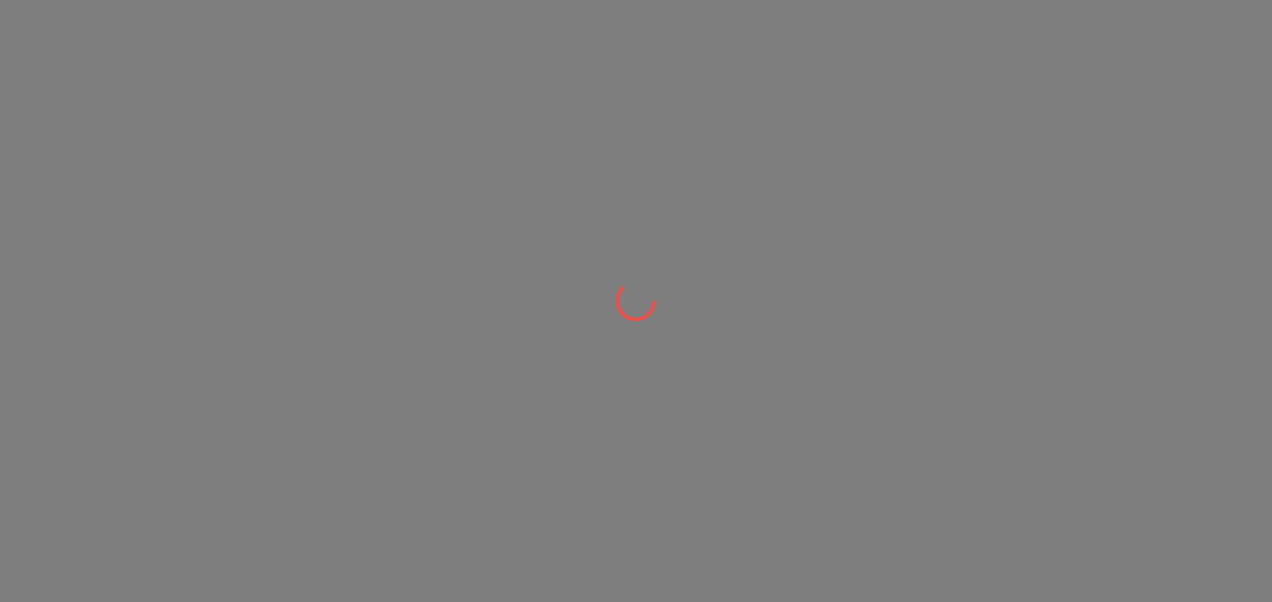 scroll, scrollTop: 0, scrollLeft: 0, axis: both 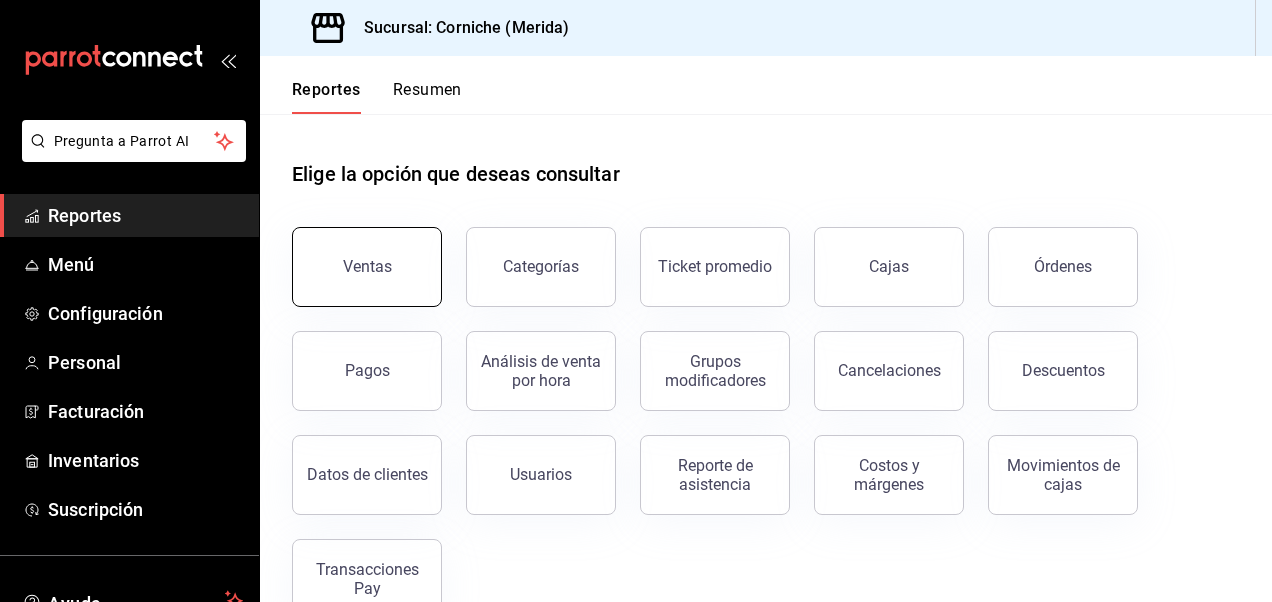 click on "Ventas" at bounding box center [367, 267] 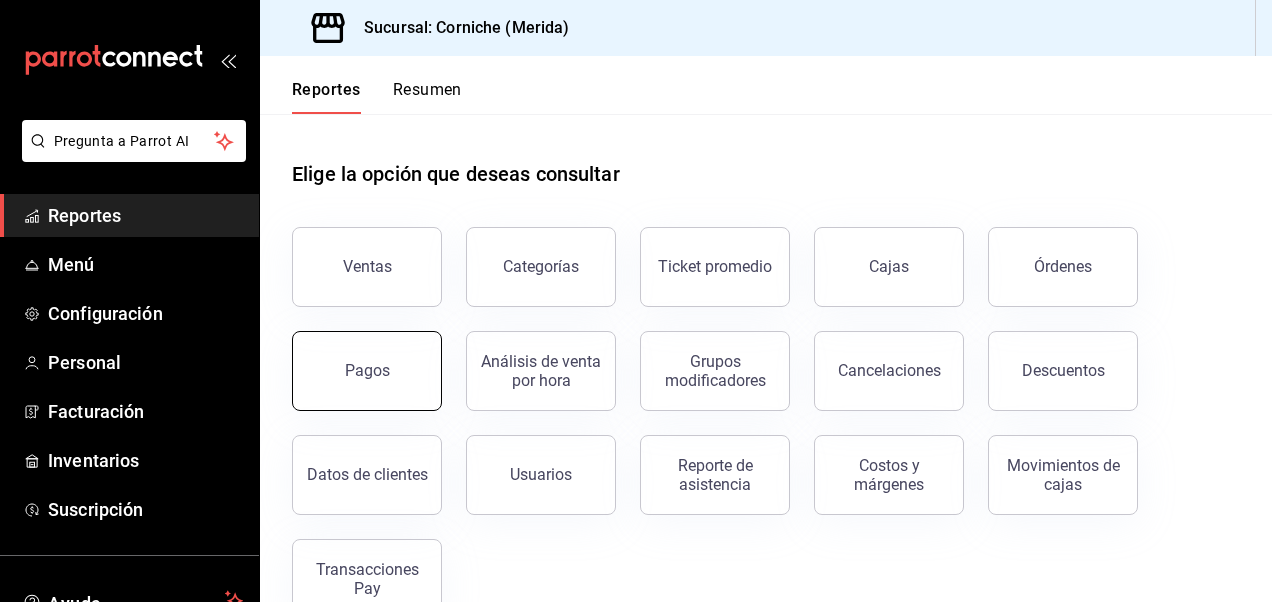 scroll, scrollTop: 48, scrollLeft: 0, axis: vertical 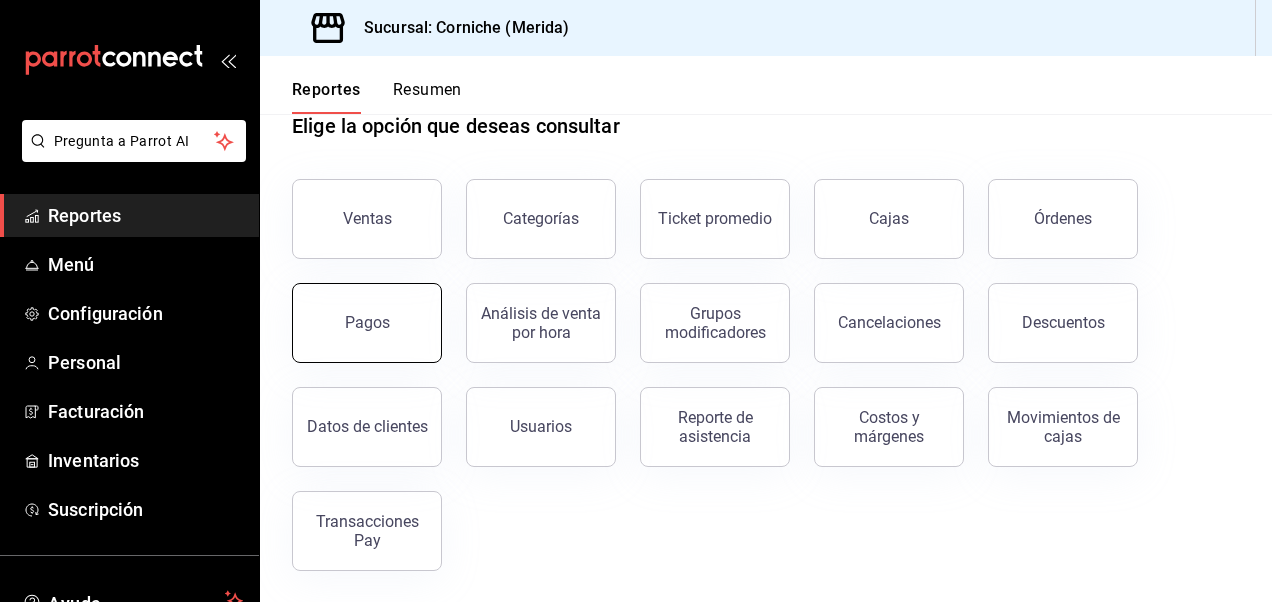 click on "Pagos" at bounding box center [367, 323] 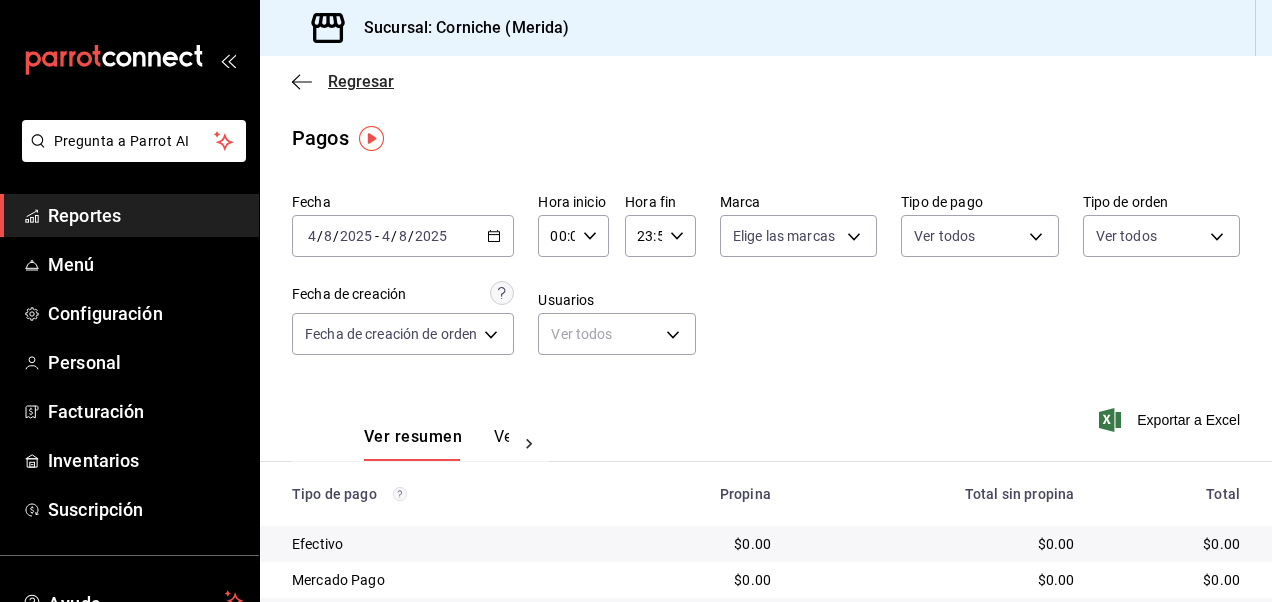 click 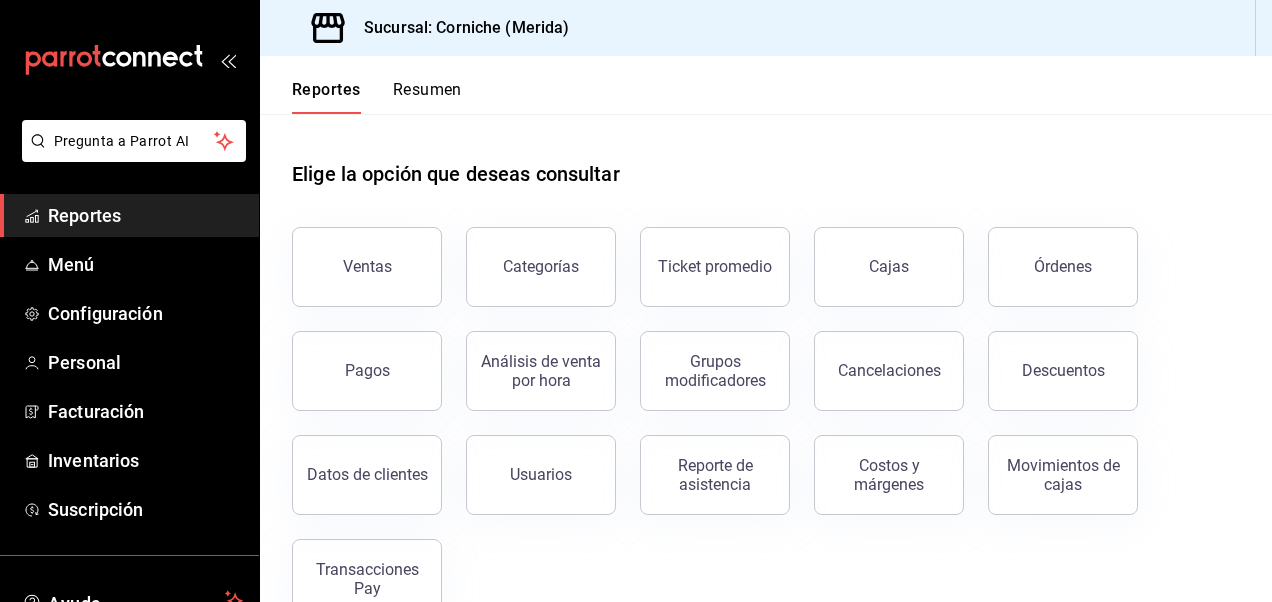 scroll, scrollTop: 48, scrollLeft: 0, axis: vertical 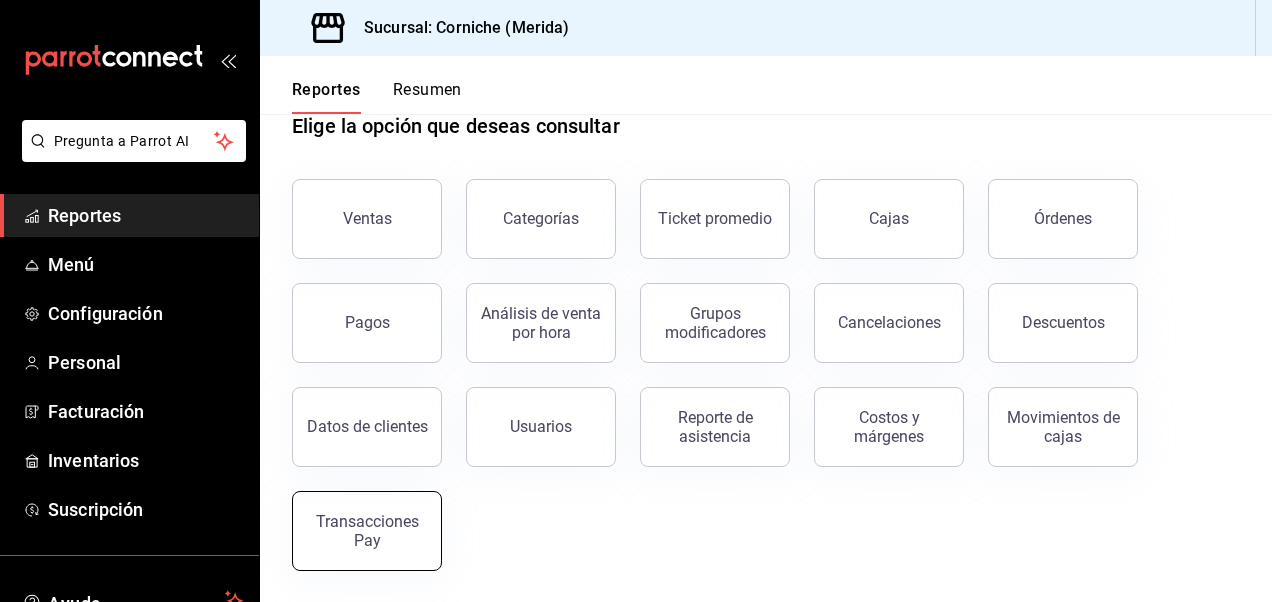 click on "Transacciones Pay" at bounding box center [367, 531] 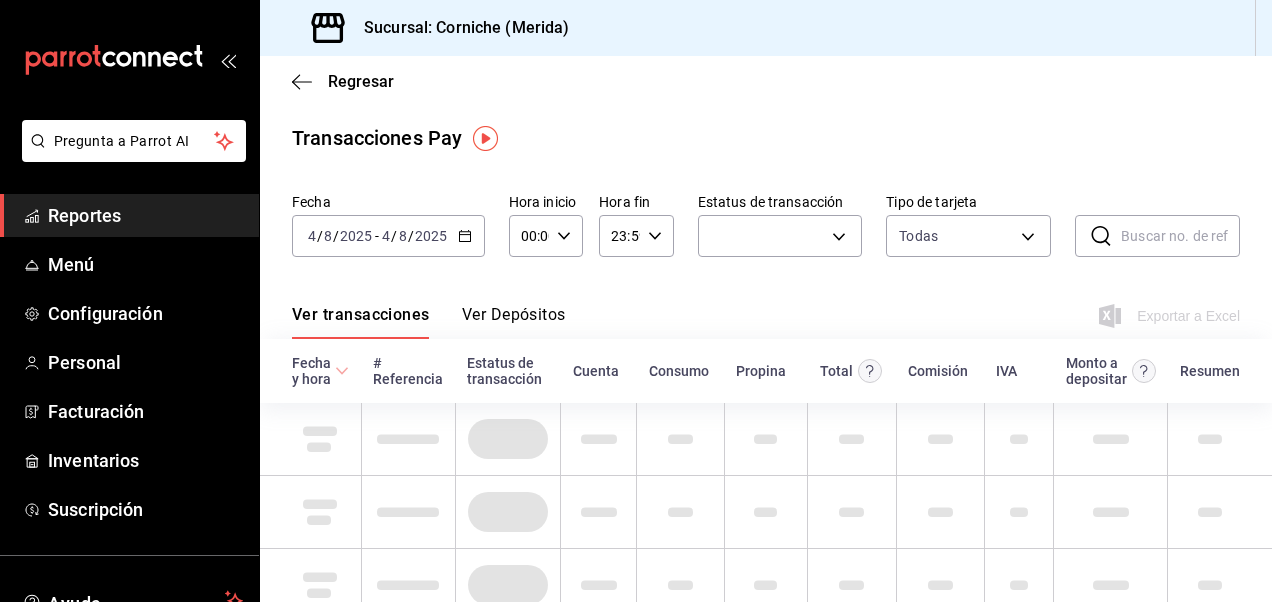 click on "2025-08-04 4 / 8 / 2025 - 2025-08-04 4 / 8 / 2025" at bounding box center [388, 236] 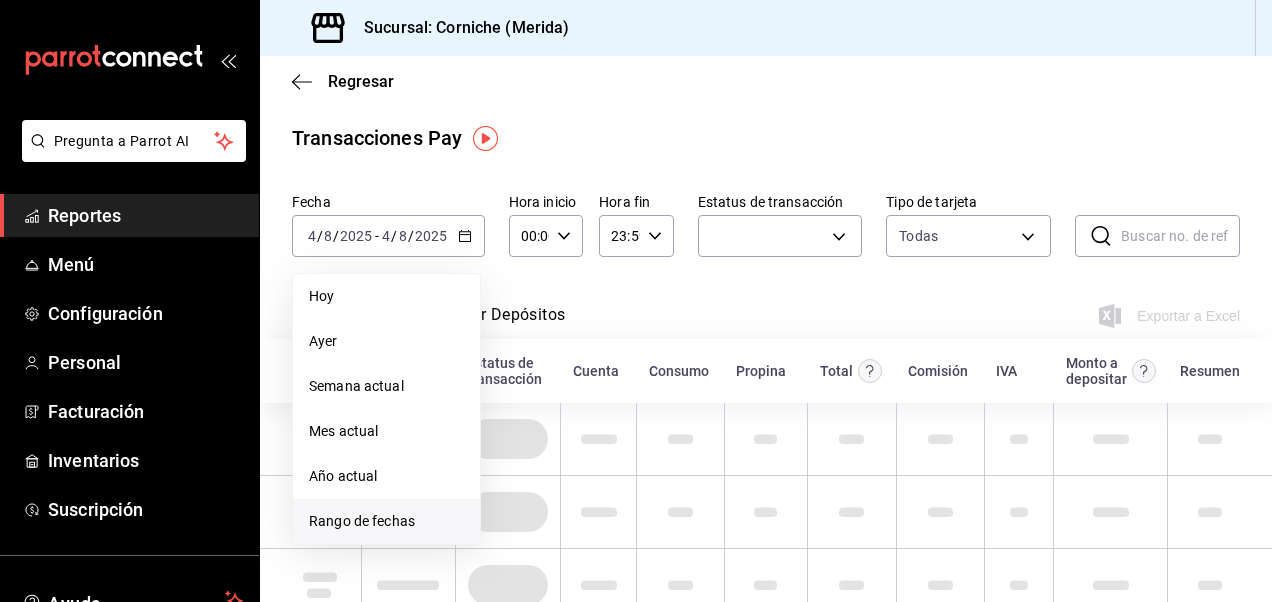 click on "Rango de fechas" at bounding box center (386, 521) 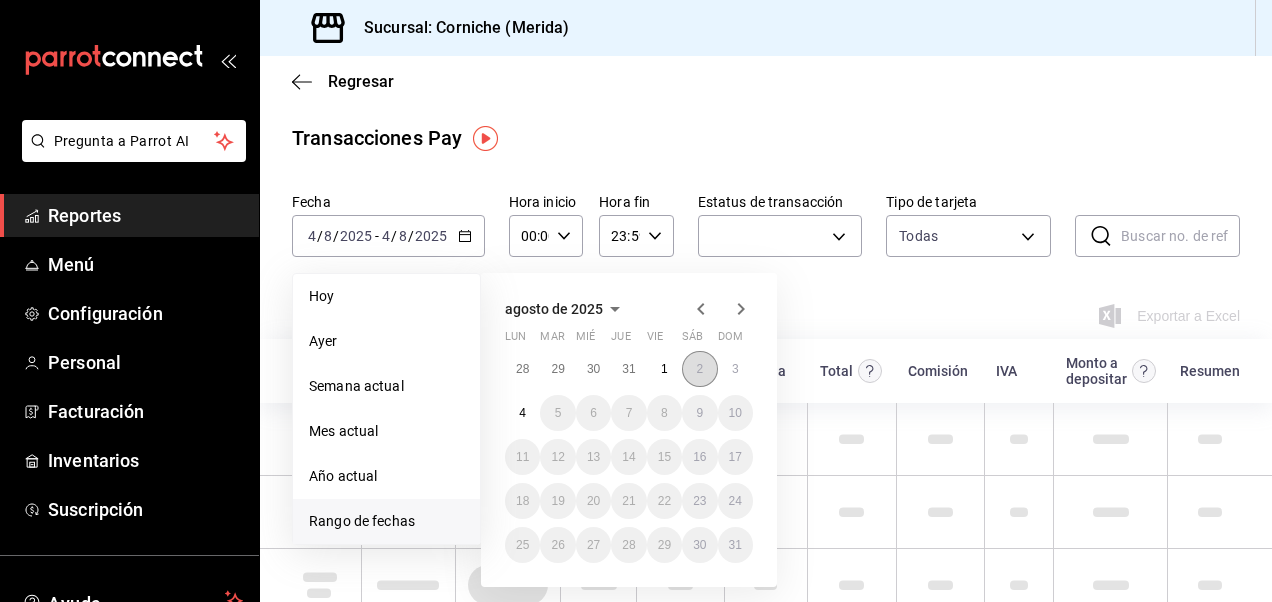 click on "2" at bounding box center [699, 369] 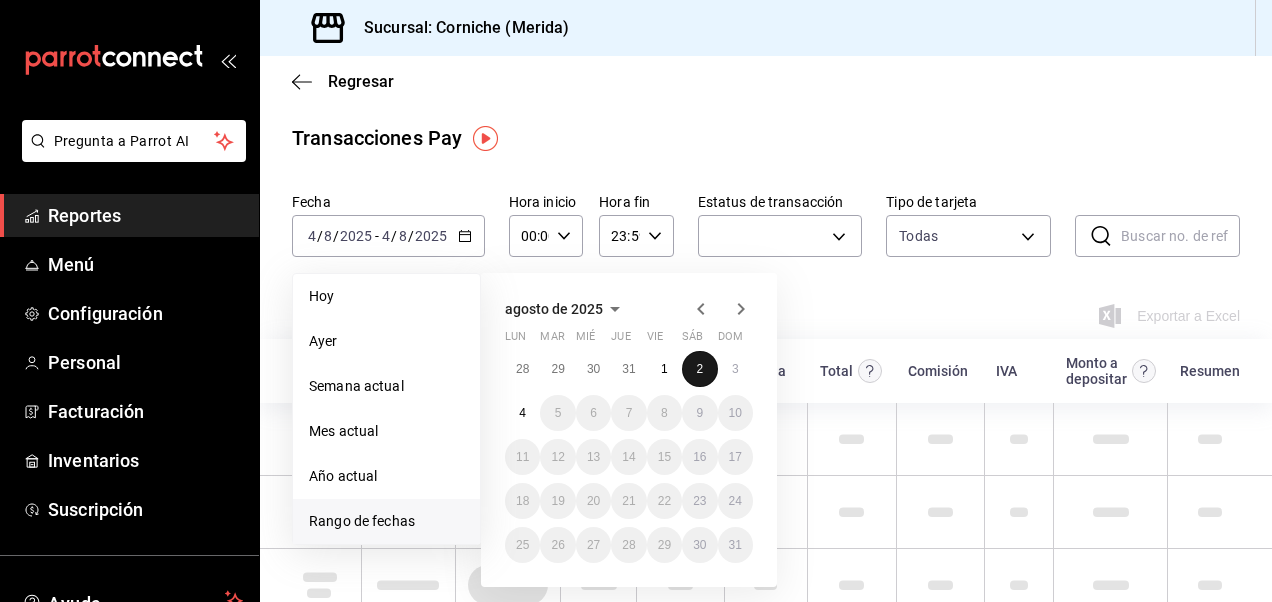 click on "2" at bounding box center [699, 369] 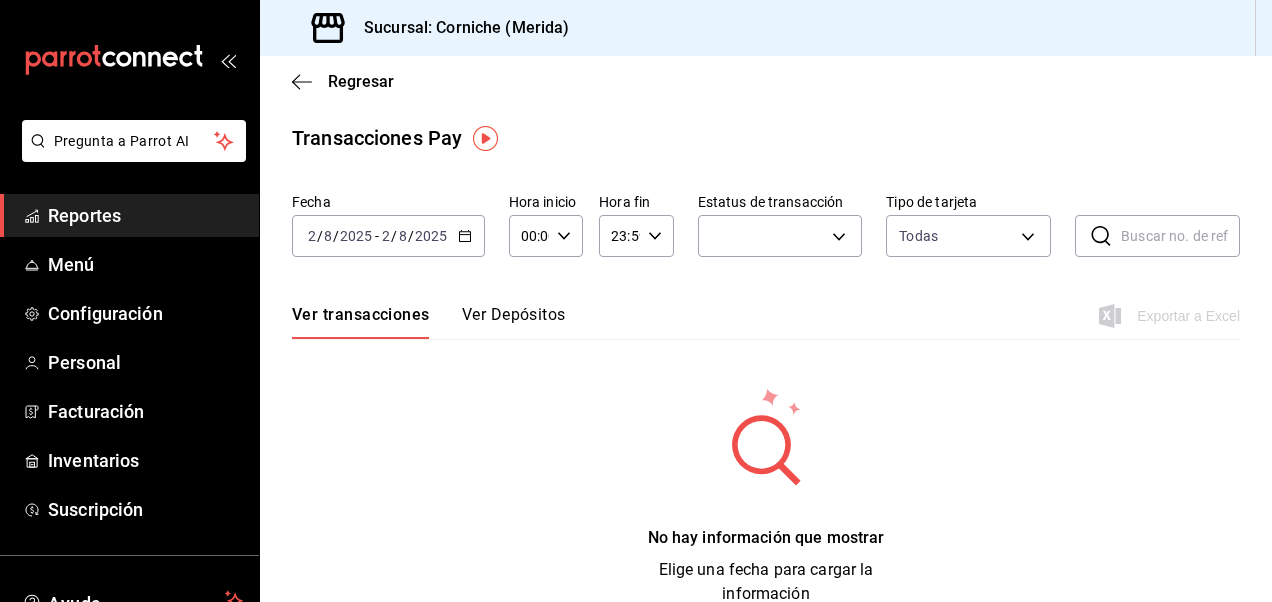 click 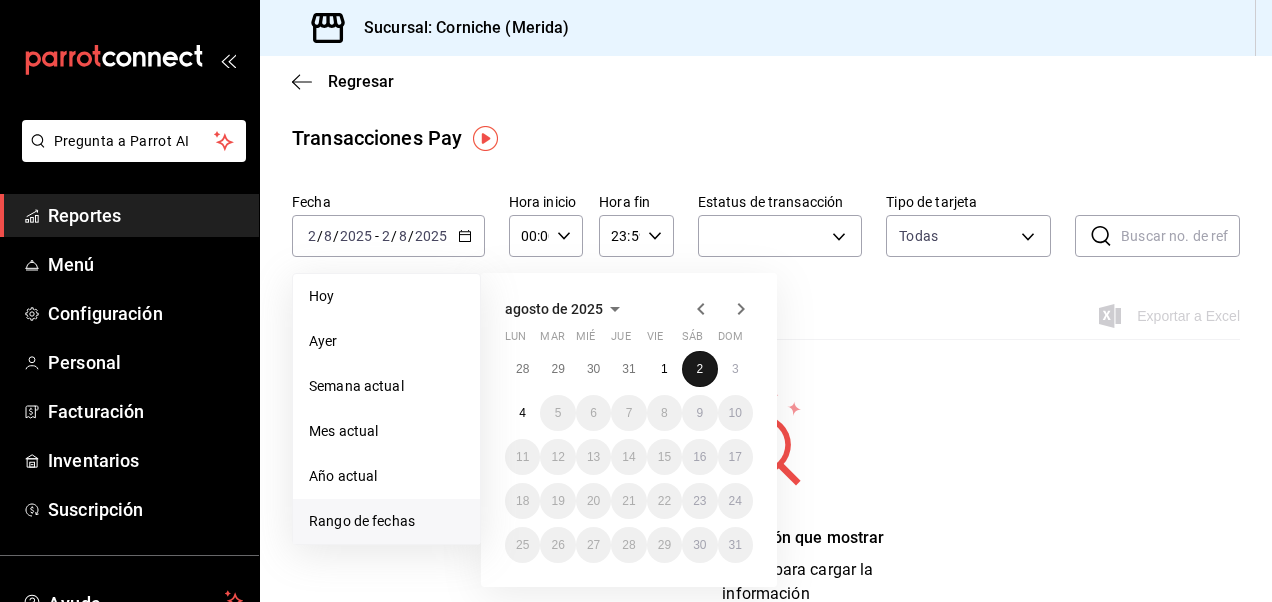 click on "2" at bounding box center (699, 369) 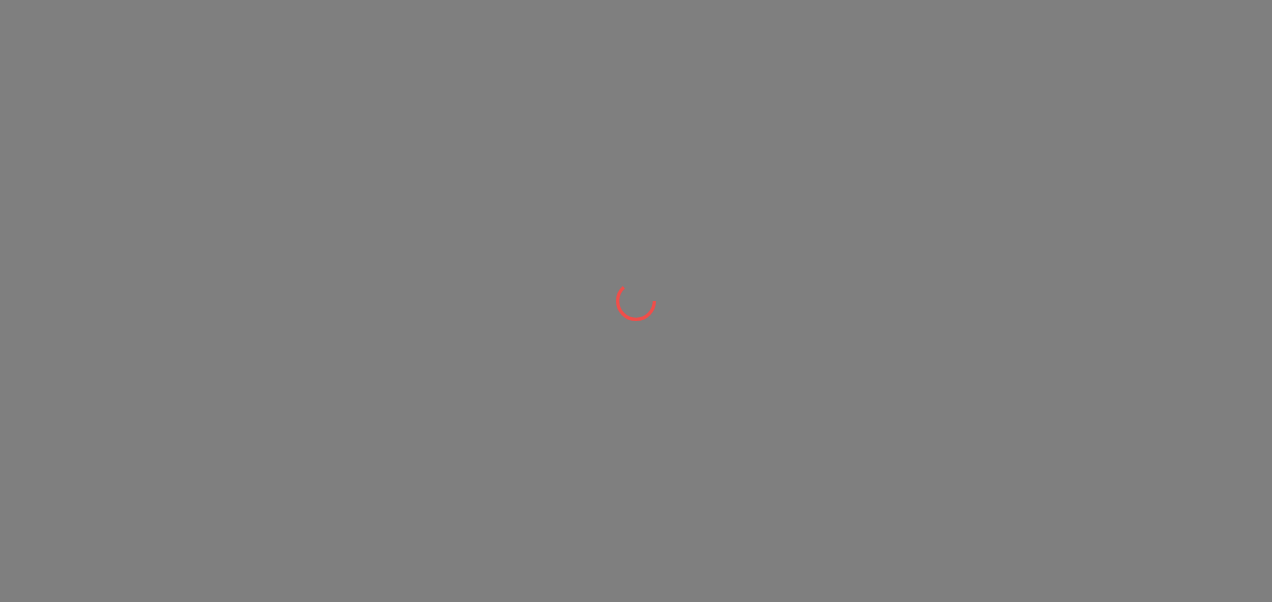 scroll, scrollTop: 0, scrollLeft: 0, axis: both 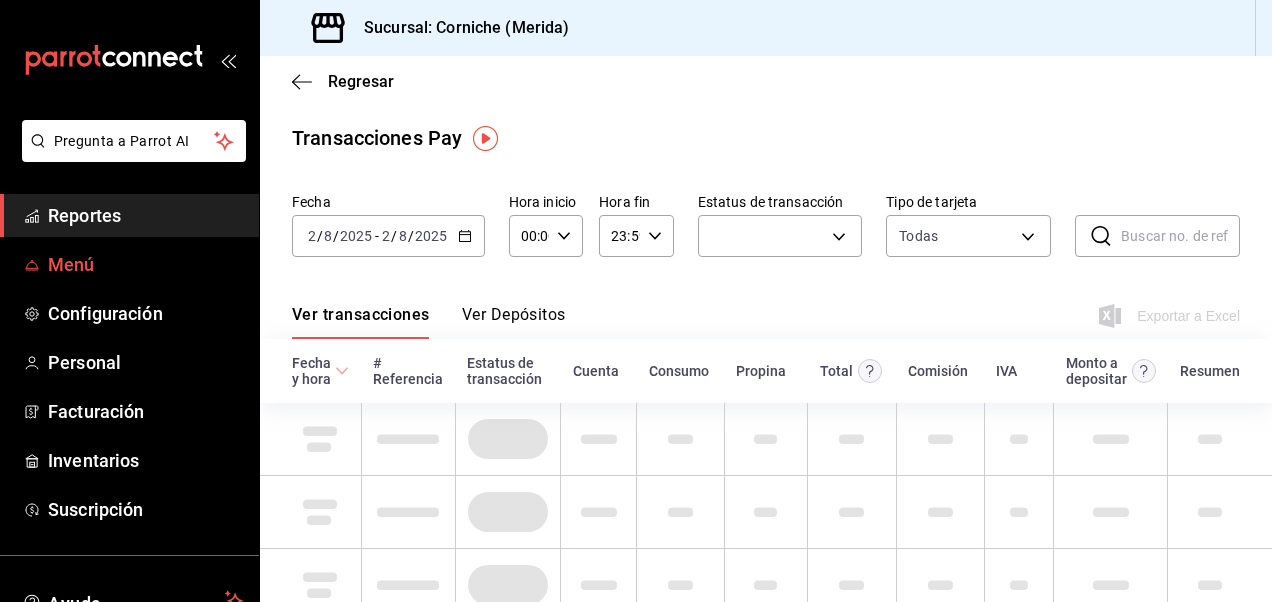 click on "Menú" at bounding box center (145, 264) 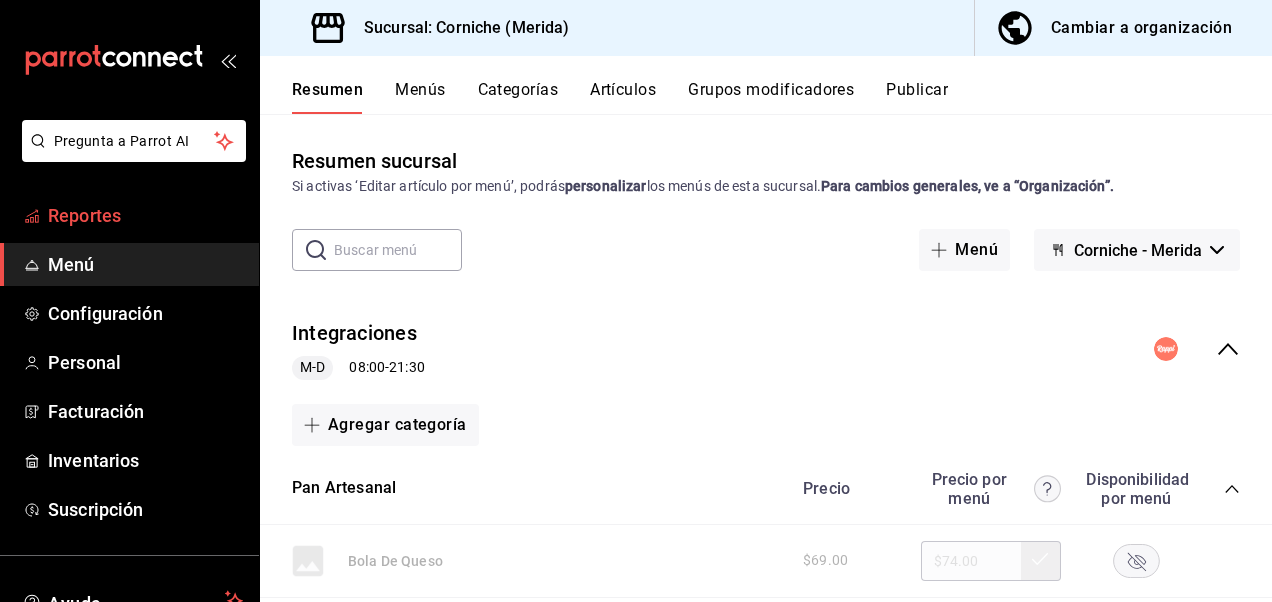 click on "Reportes" at bounding box center (145, 215) 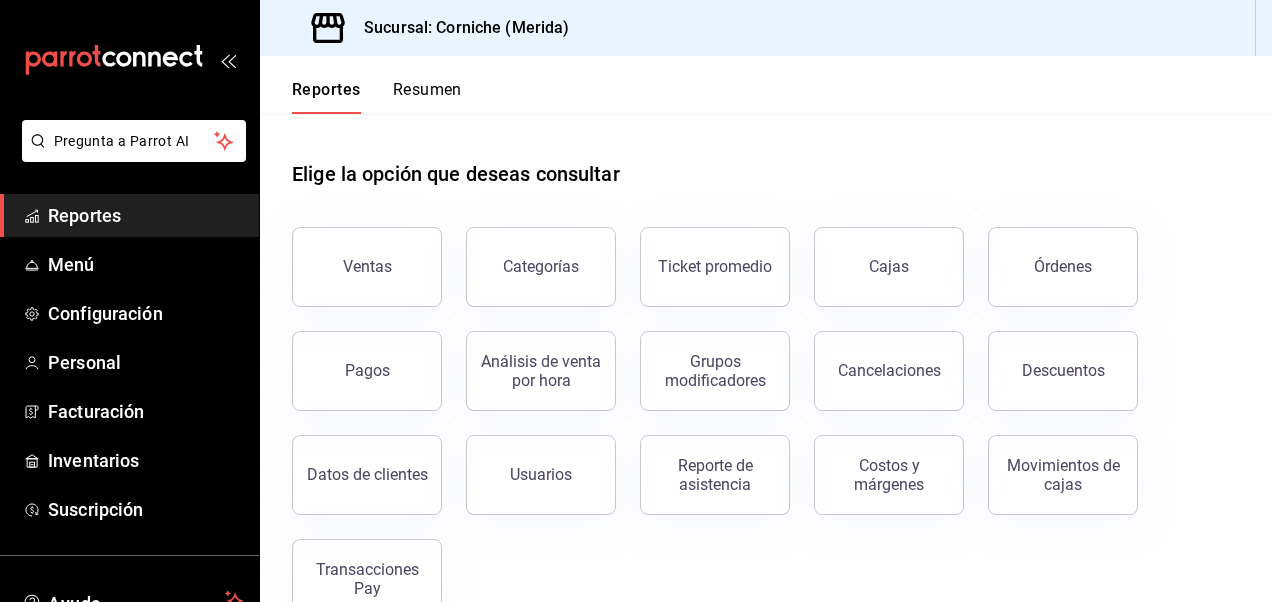 scroll, scrollTop: 48, scrollLeft: 0, axis: vertical 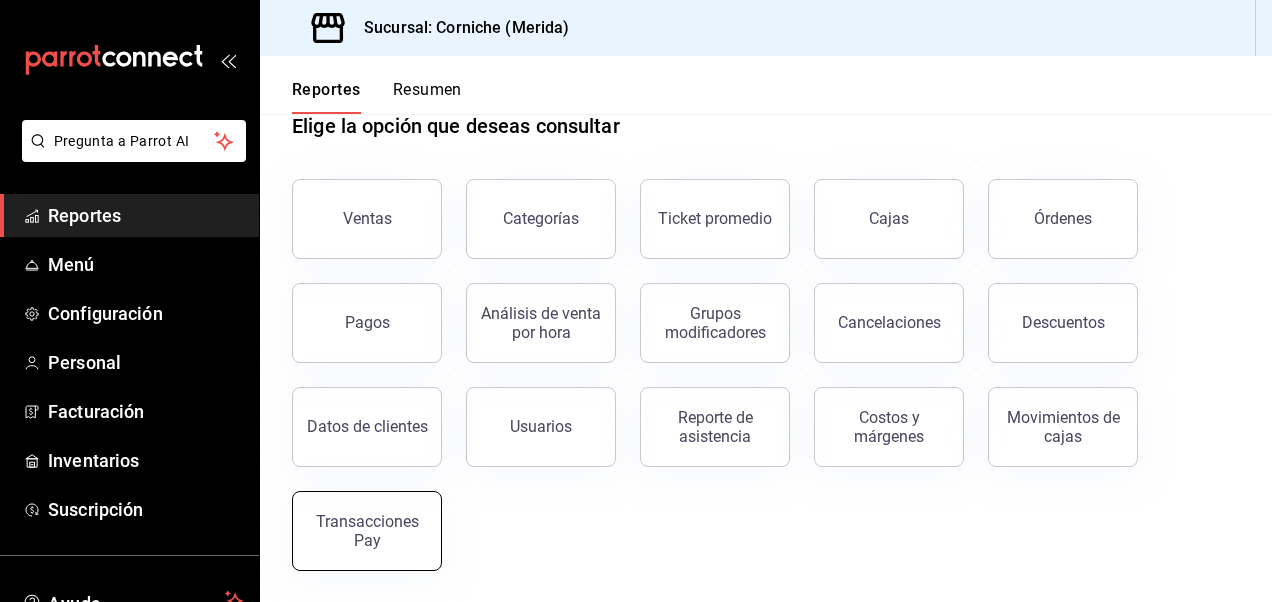 click on "Transacciones Pay" at bounding box center (367, 531) 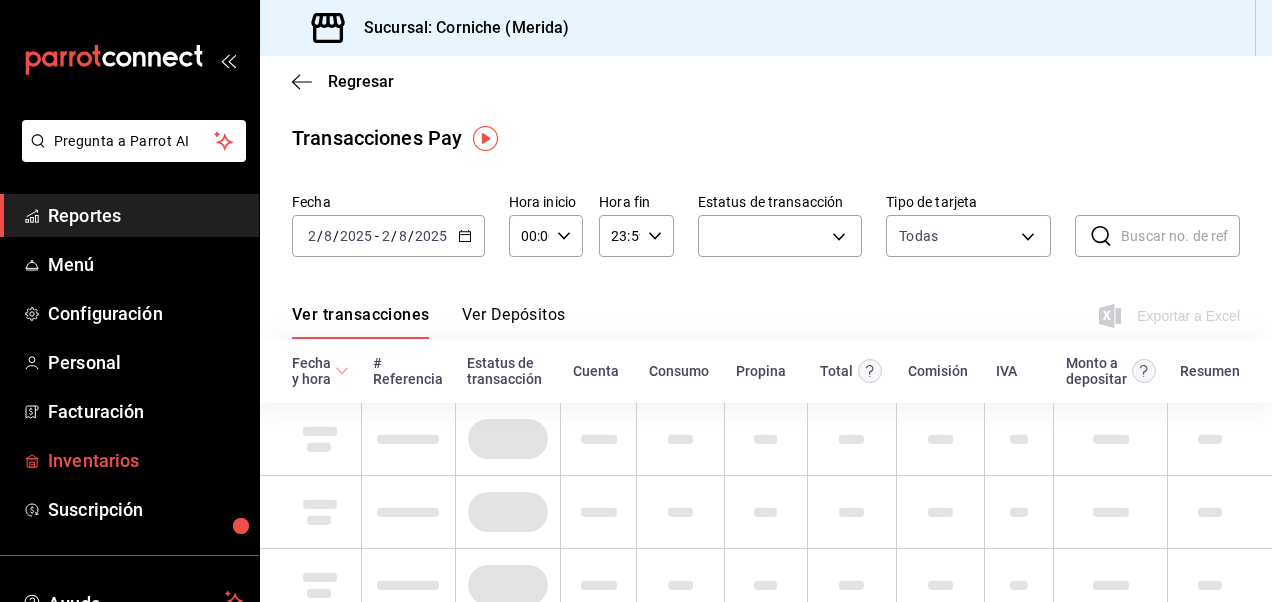 scroll, scrollTop: 152, scrollLeft: 0, axis: vertical 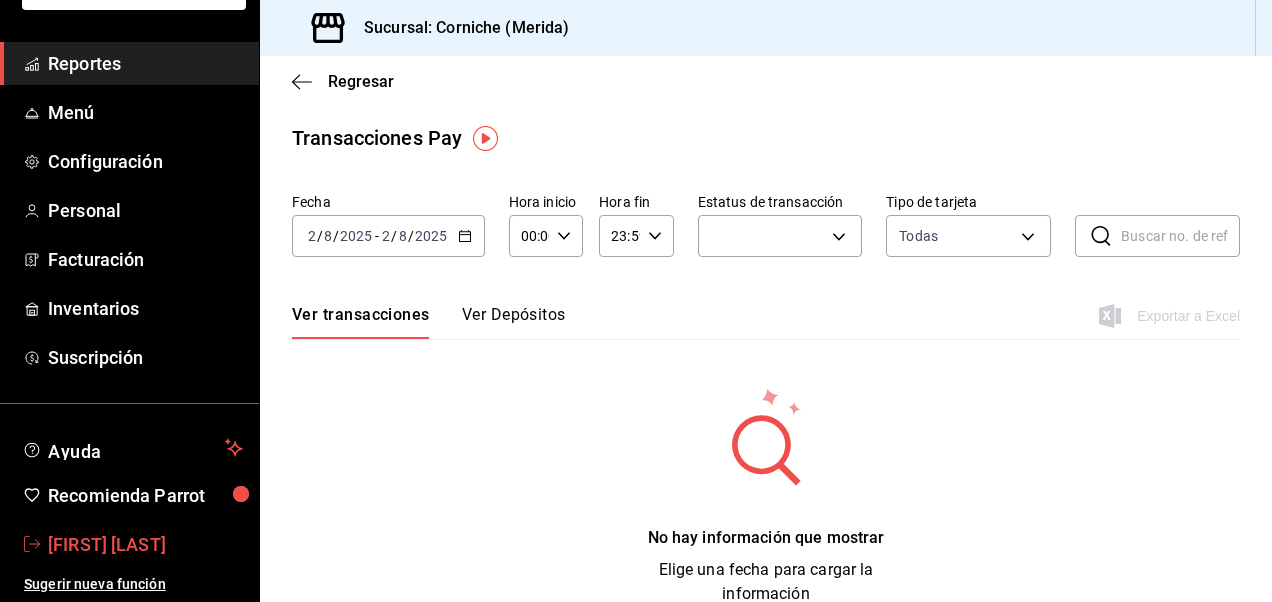 click on "Brayan Ramos" at bounding box center (145, 544) 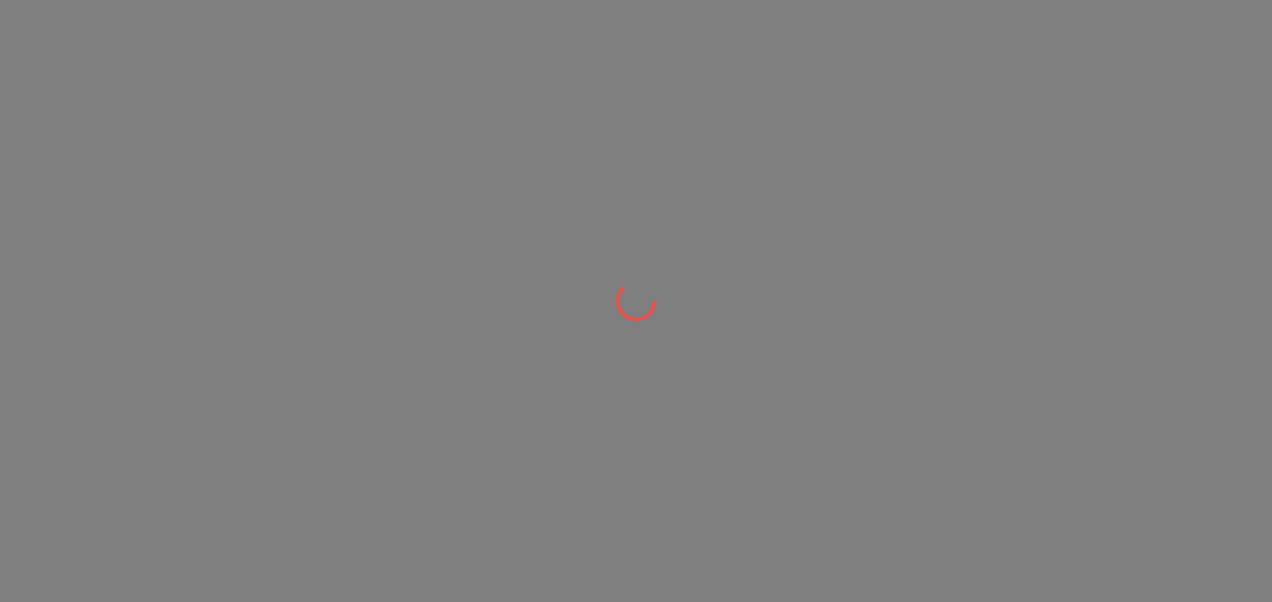scroll, scrollTop: 0, scrollLeft: 0, axis: both 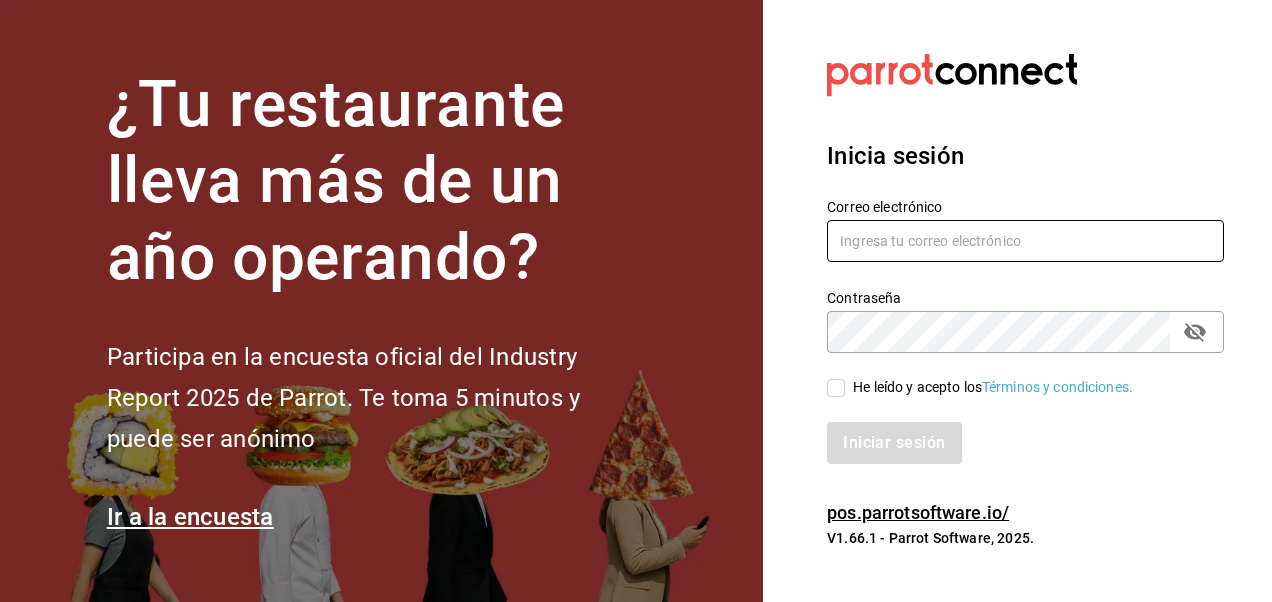 click at bounding box center (1025, 241) 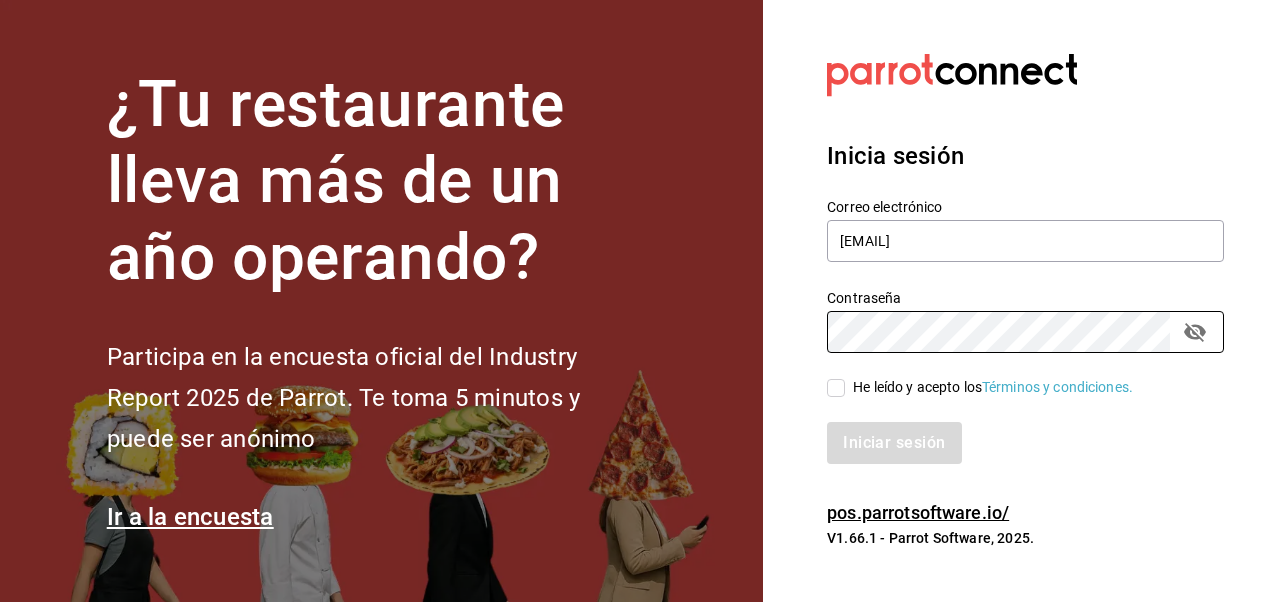 click on "Iniciar sesión" at bounding box center (1013, 431) 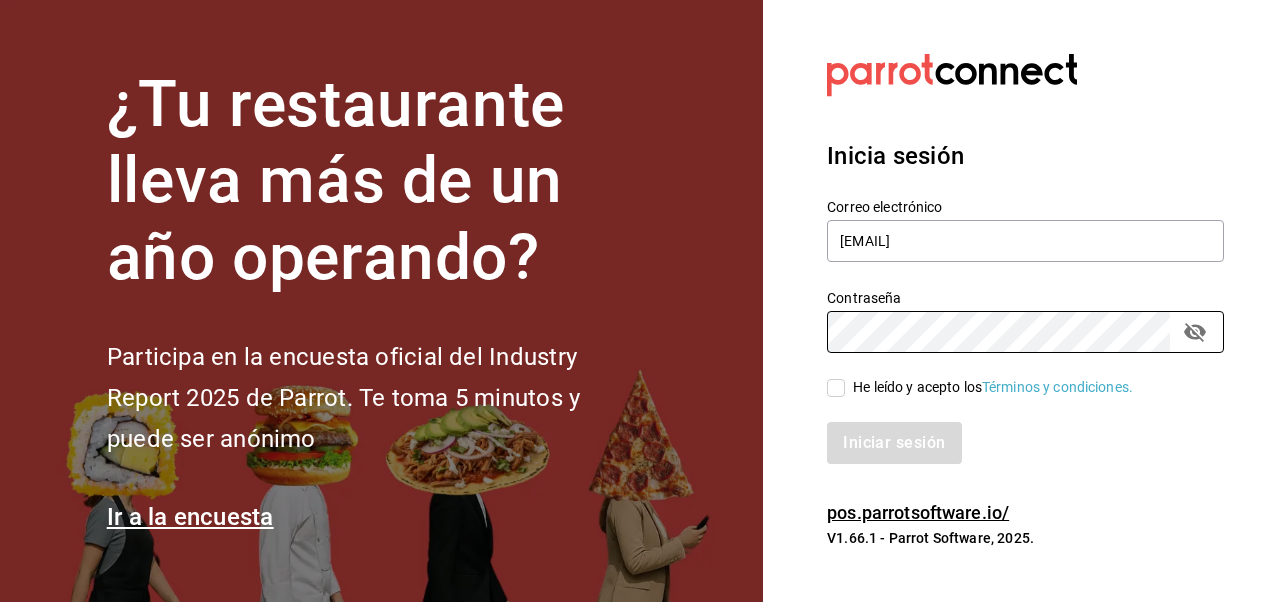 checkbox on "true" 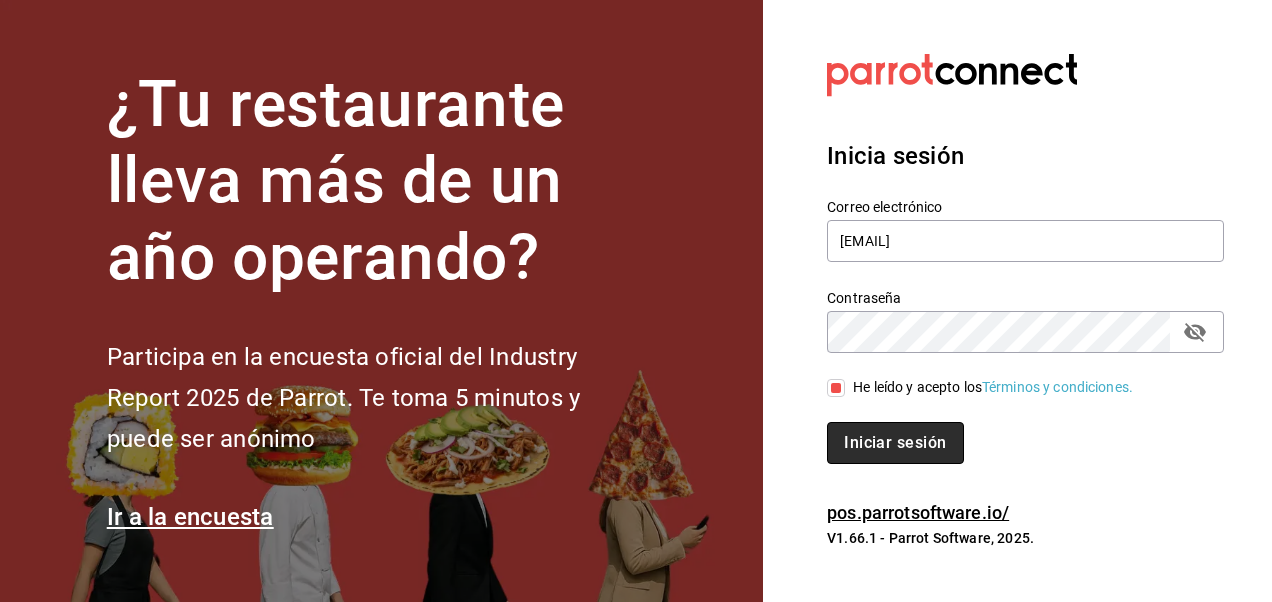 click on "Iniciar sesión" at bounding box center [895, 443] 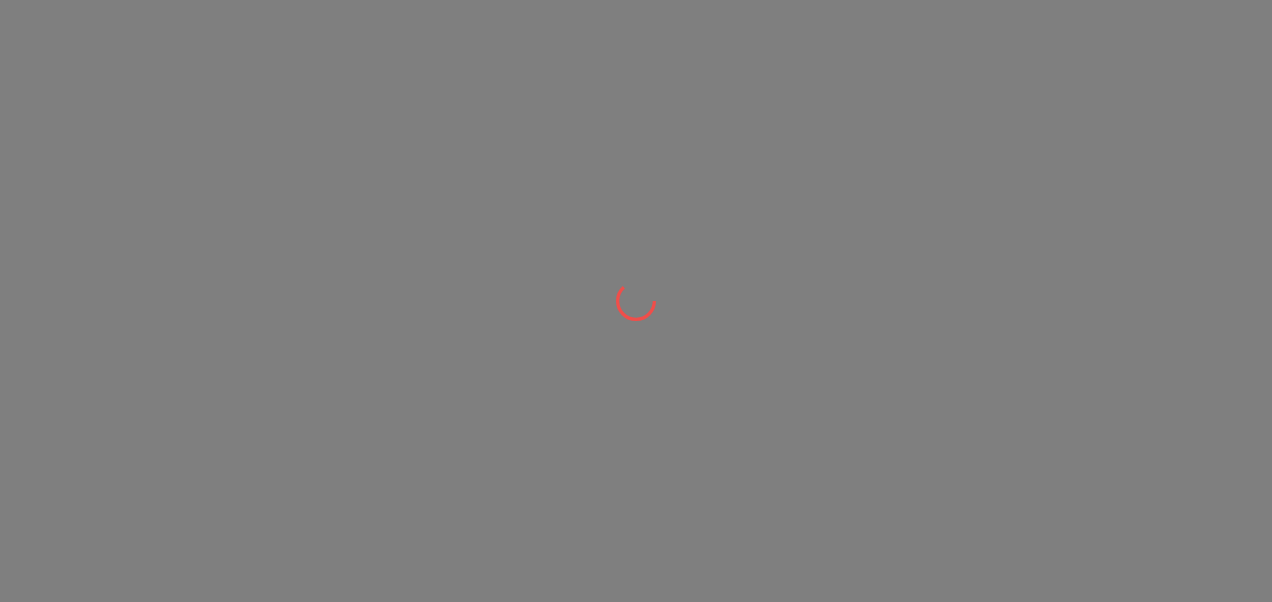 scroll, scrollTop: 0, scrollLeft: 0, axis: both 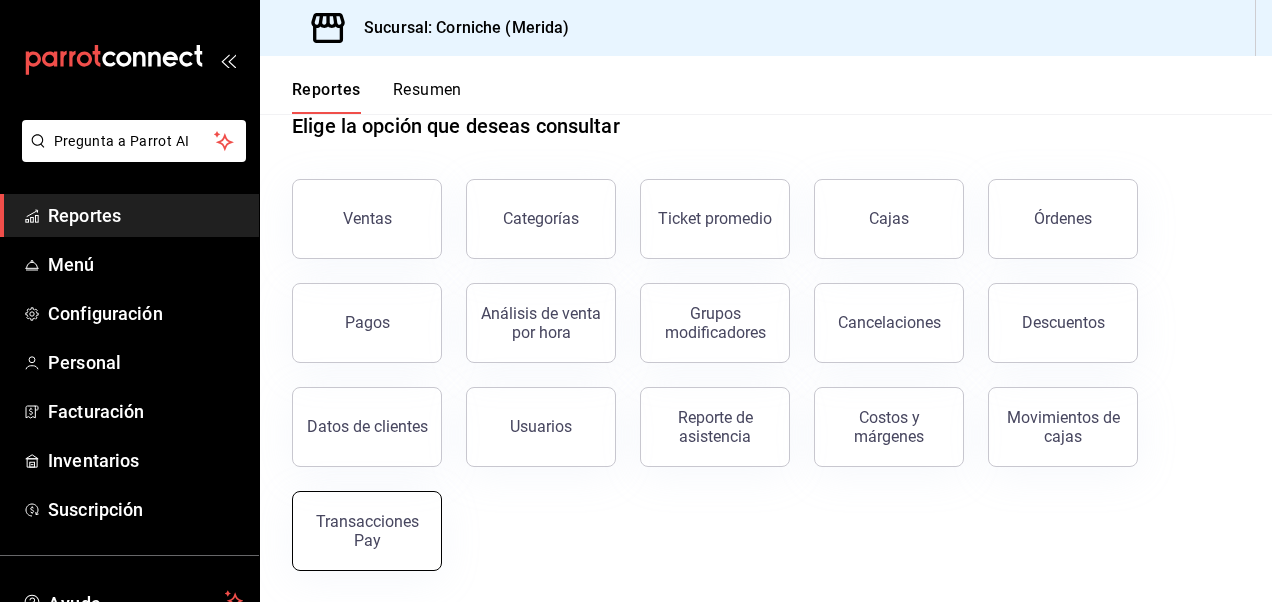click on "Transacciones Pay" at bounding box center (367, 531) 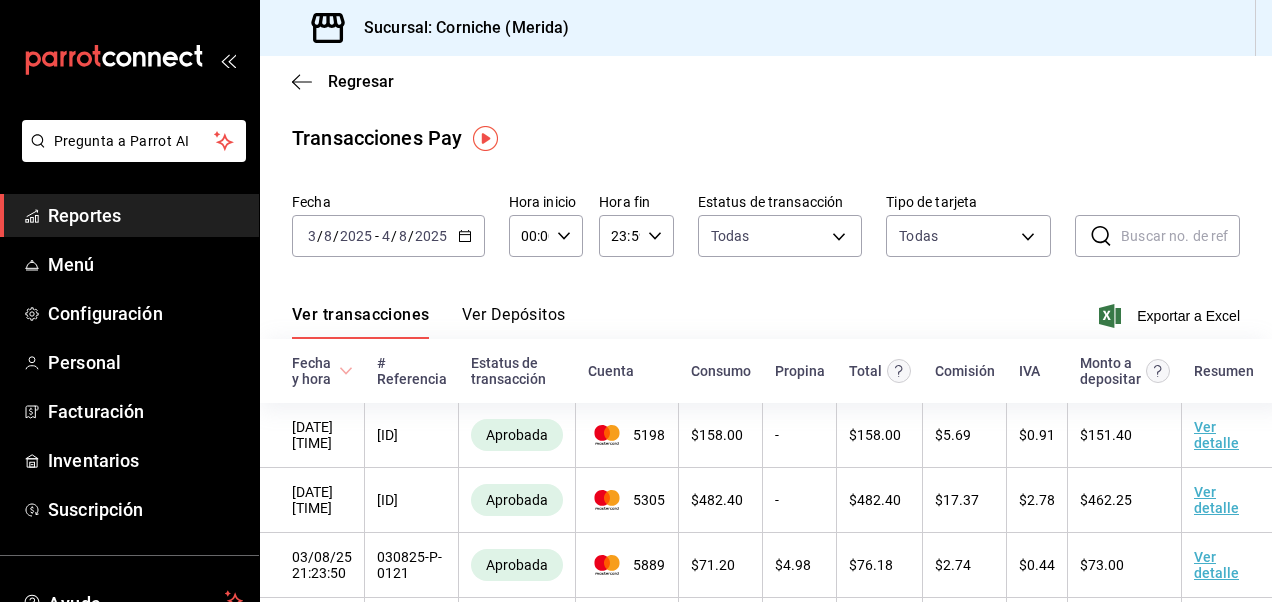 click 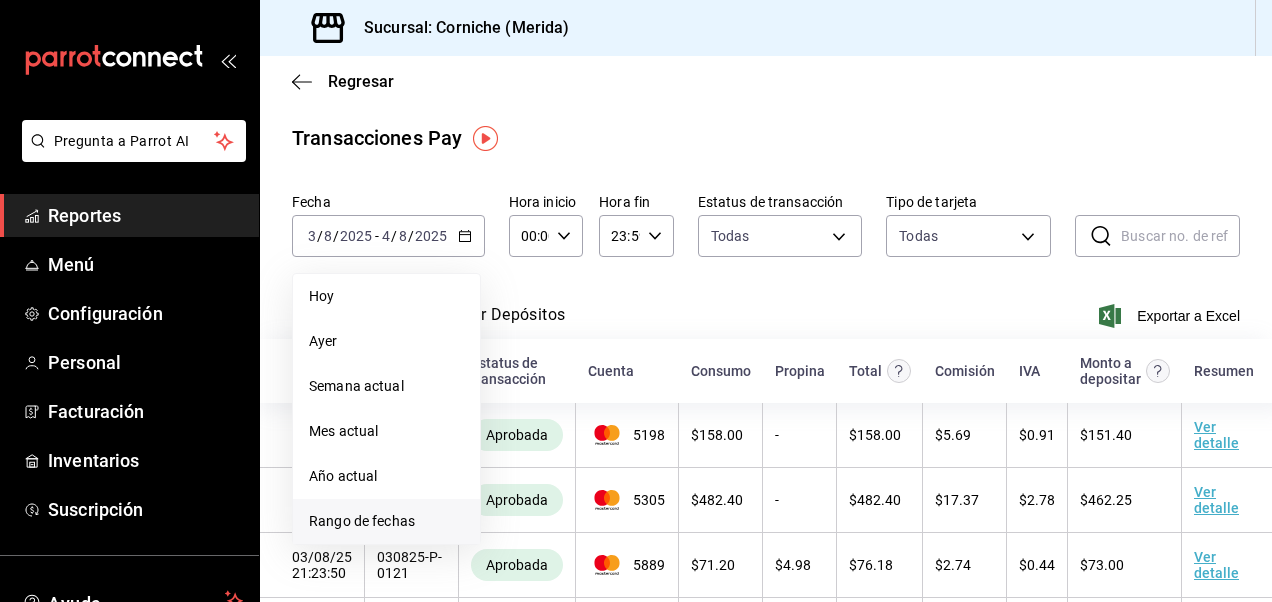 click on "Rango de fechas" at bounding box center [386, 521] 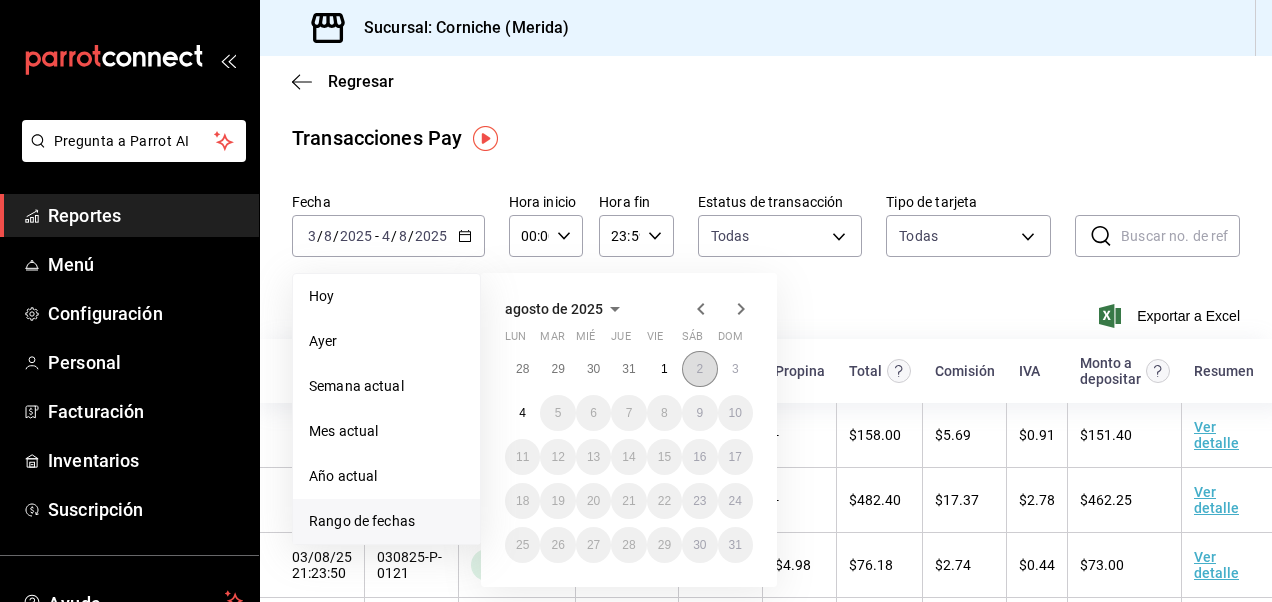 click on "2" at bounding box center (699, 369) 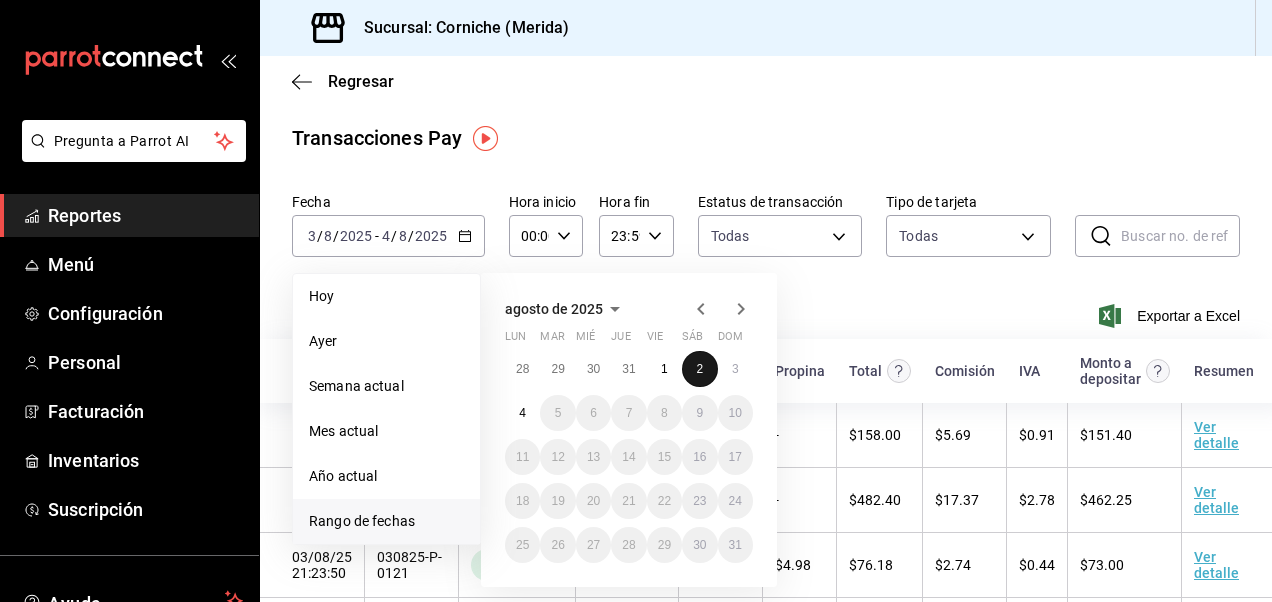 click on "2" at bounding box center [699, 369] 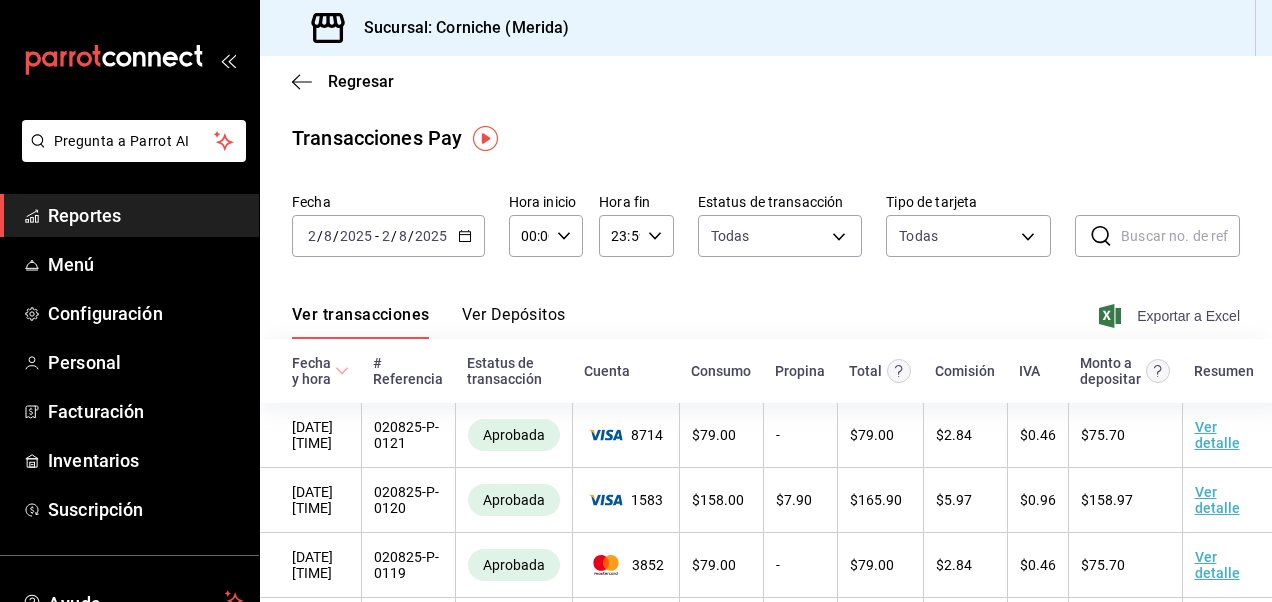click on "Exportar a Excel" at bounding box center [1171, 316] 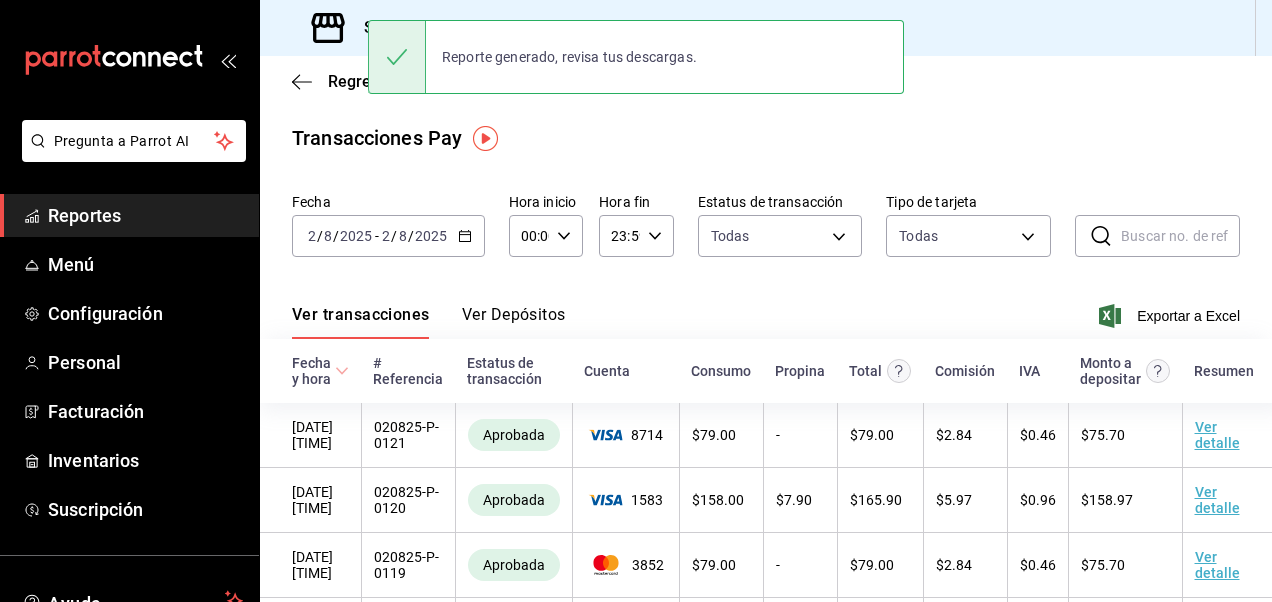 click on "Transacciones Pay Fecha [DATE] [TIME] / [DATE] - [DATE] [DATE] Hora inicio [TIME] Hora inicio Hora fin [TIME] Hora fin Estatus de transacción Todas approved,failed,canceled,reversed,refunded Tipo de tarjeta Todas AMERICAN_EXPRESS,MASTERCARD,VISA,DISCOVER,UNDEFINED ​ ​ Ver transacciones Ver Depósitos Exportar a Excel Fecha y hora # Referencia Estatus de transacción Cuenta Consumo Propina Total Comisión IVA Monto a depositar Resumen [DATE] [TIME] [ID] Aprobada 8714 $ 79.00 - $ 79.00 $ 2.84 $ 0.46 $ 75.70 Ver detalle [DATE] [TIME] [ID] Aprobada 1583 $ 158.00 $ 7.90 $ 165.90 $ 5.97 $ 0.96 $ 158.97 Ver detalle [DATE] [TIME] [ID] Aprobada 3852 $ 79.00 - $ 79.00 $ 2.84 $ 0.46 $ 75.70 Ver detalle [DATE] [TIME] [ID] Aprobada 2495 $ 87.00 $ 4.35 $ 91.35 $ 3.29 $ 0.53 $ 87.54 Ver detalle [DATE] [TIME] [ID] Aprobada 1883 $ 189.00 $ 18.90 $ 207.90 $ 7.48 $ 1.20 $ 199.22 Ver detalle [DATE] [TIME] [ID] Aprobada 8640 $ 79.00 - $ $" at bounding box center [766, 588] 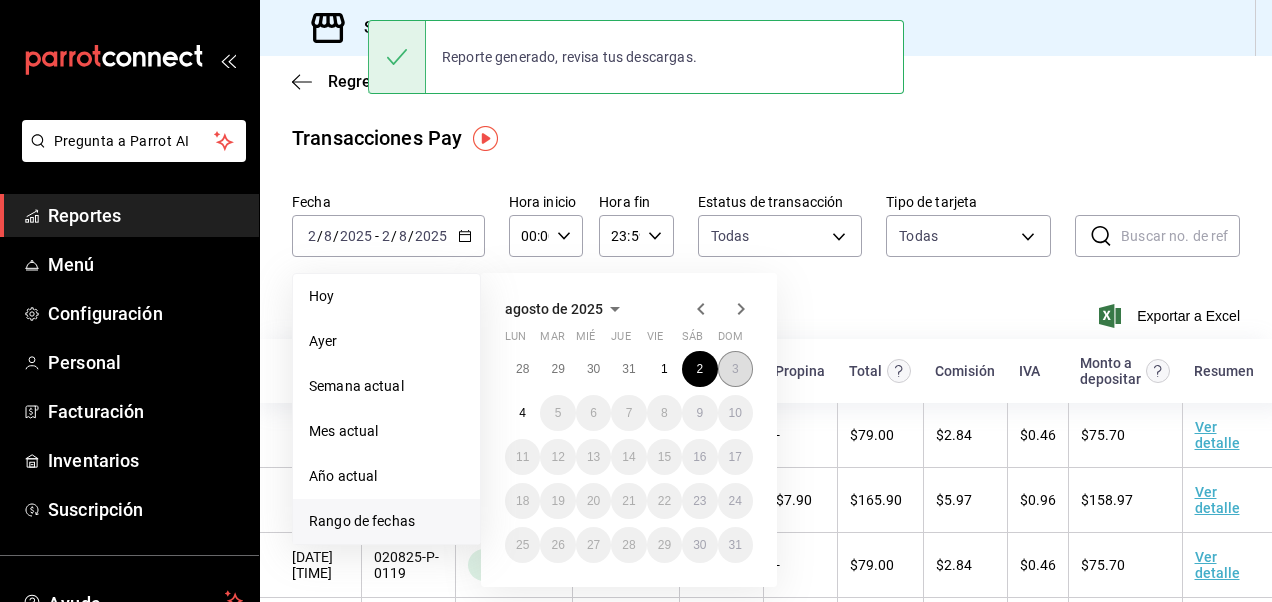 click on "3" at bounding box center (735, 369) 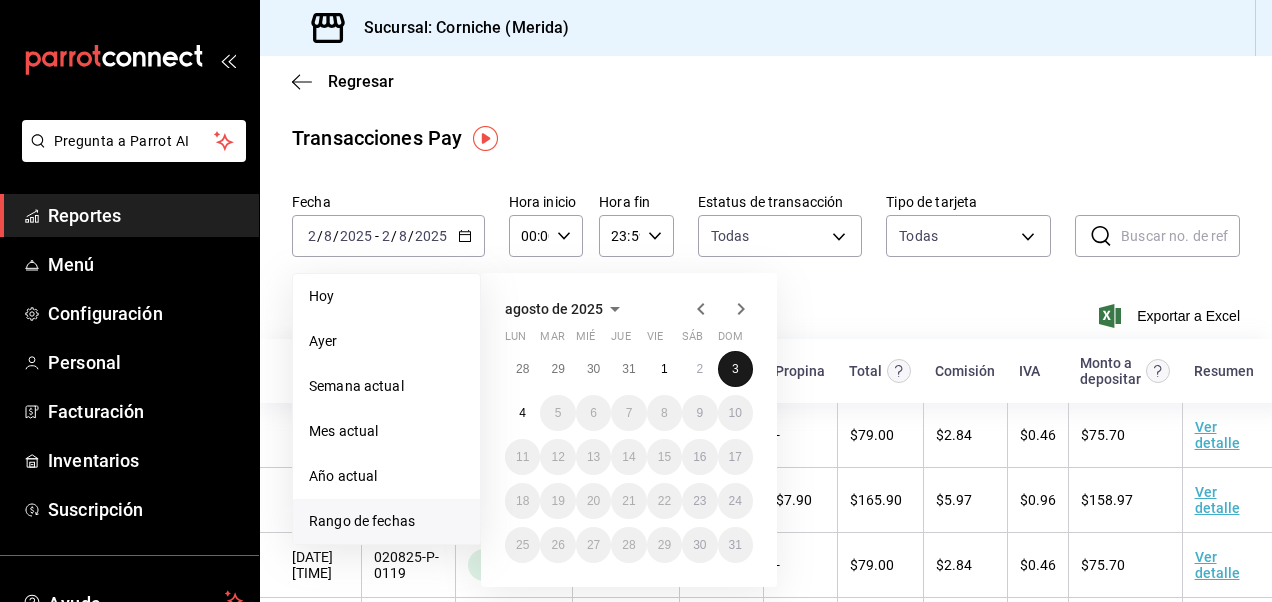 click on "3" at bounding box center [735, 369] 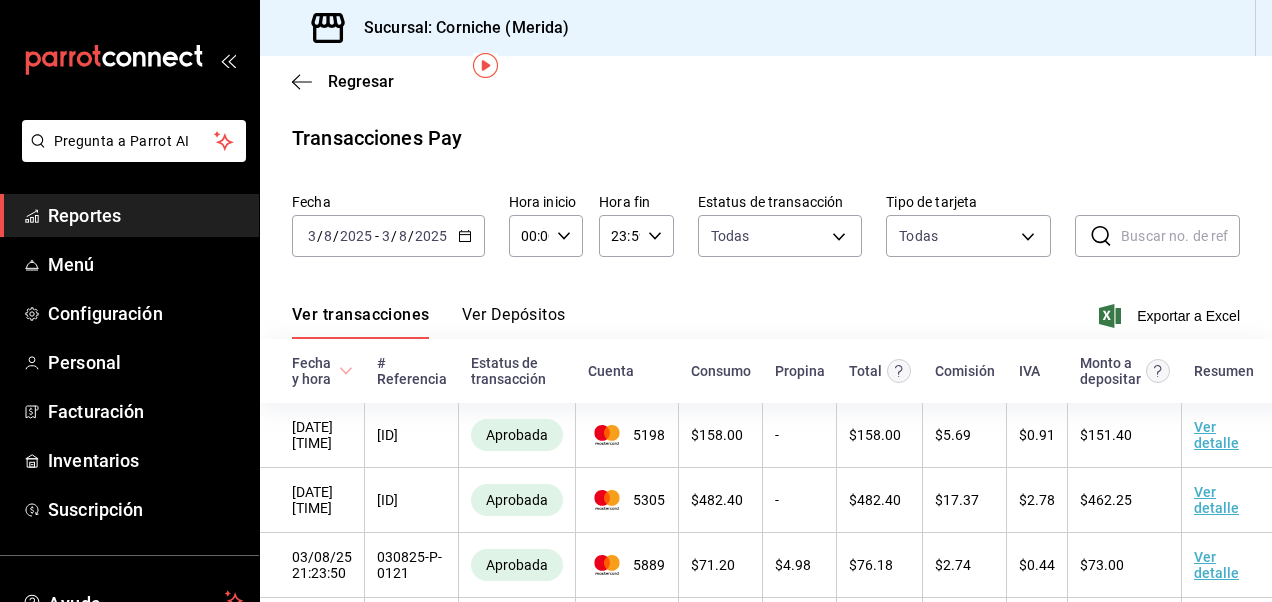 scroll, scrollTop: 137, scrollLeft: 0, axis: vertical 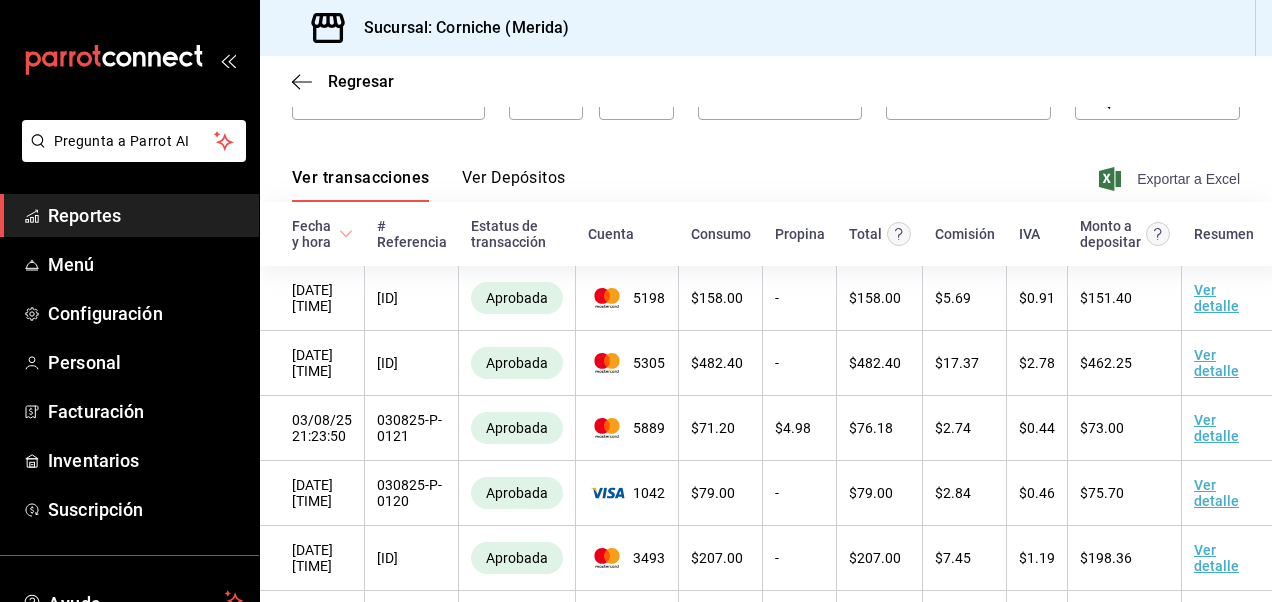 click on "Exportar a Excel" at bounding box center [1171, 179] 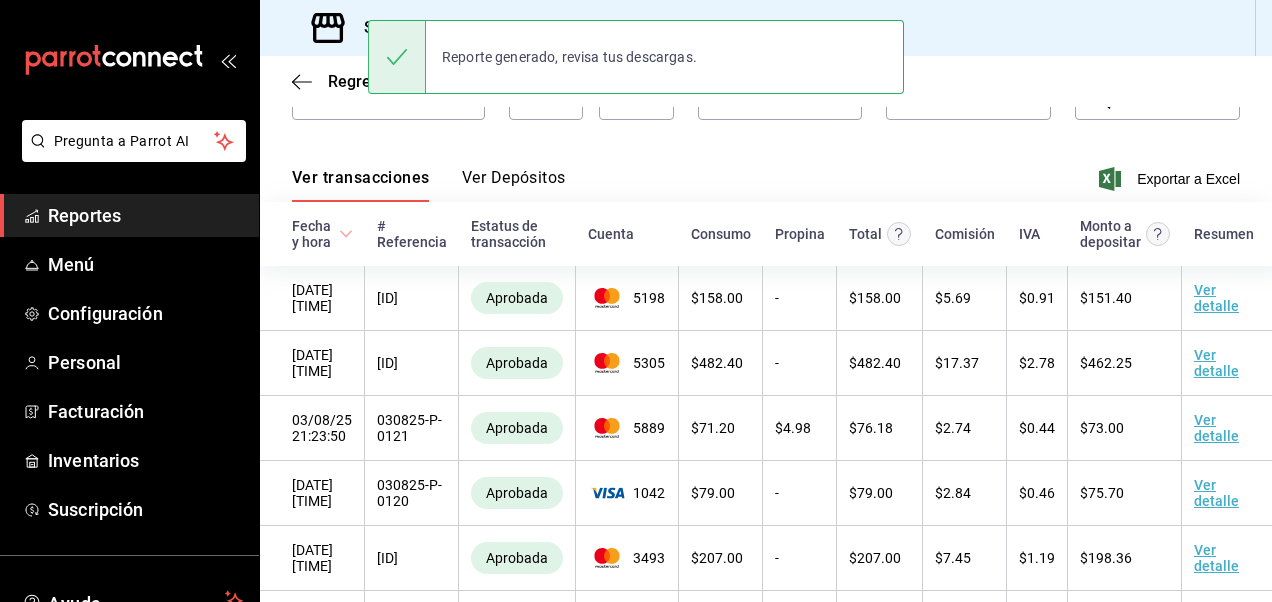 click on "Reportes" at bounding box center [145, 215] 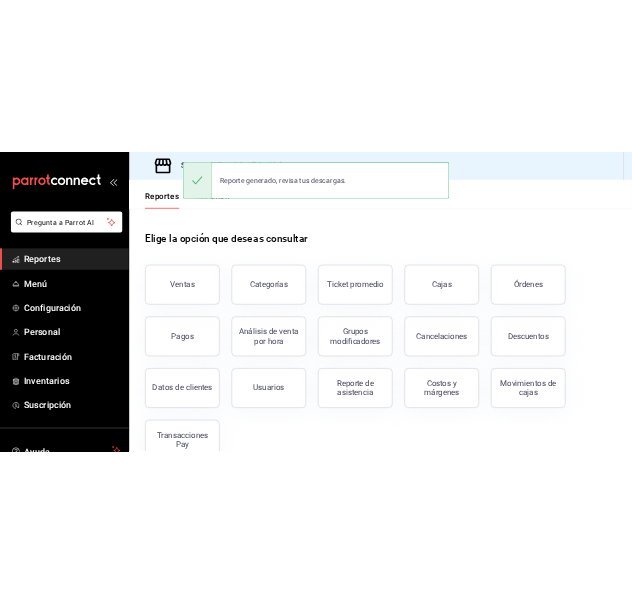 scroll, scrollTop: 48, scrollLeft: 0, axis: vertical 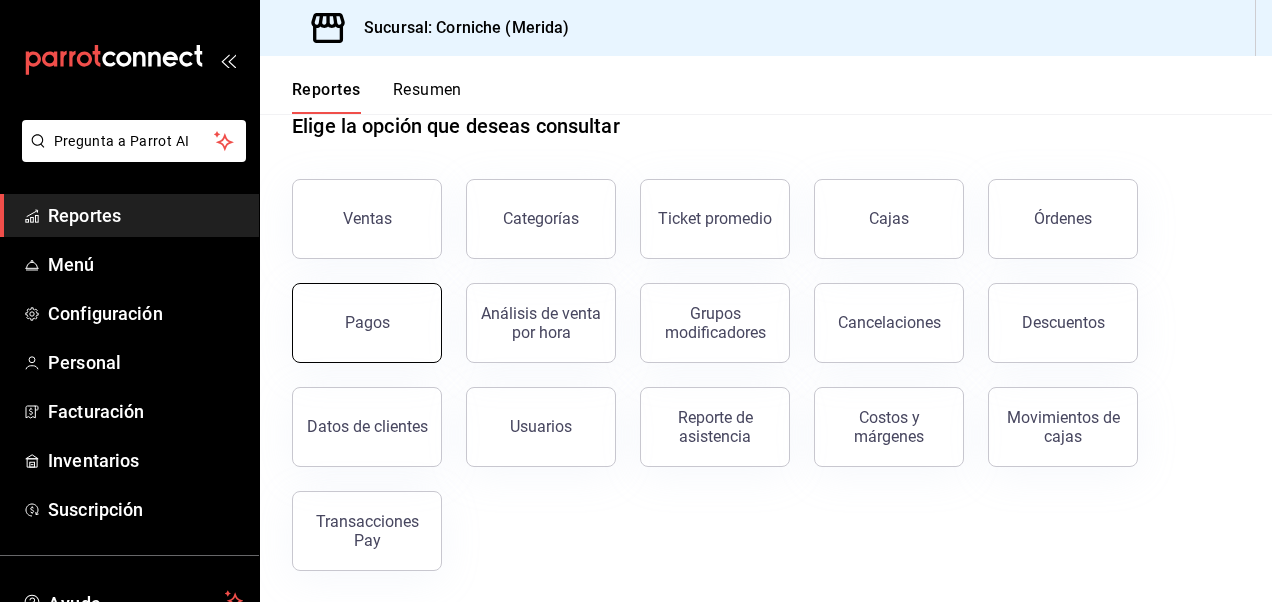click on "Pagos" at bounding box center [367, 323] 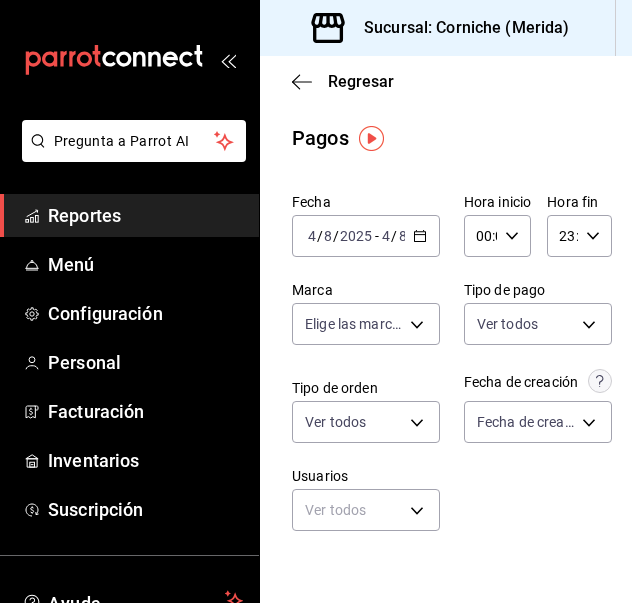 click on "4" at bounding box center (386, 236) 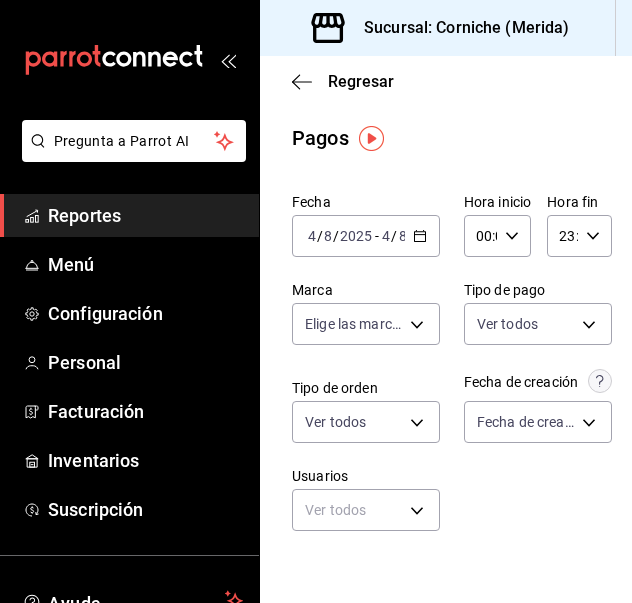 click 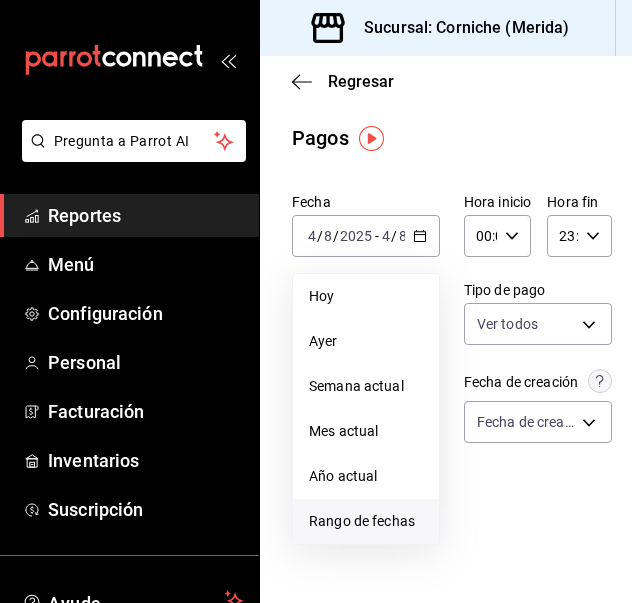 click on "Rango de fechas" at bounding box center [366, 521] 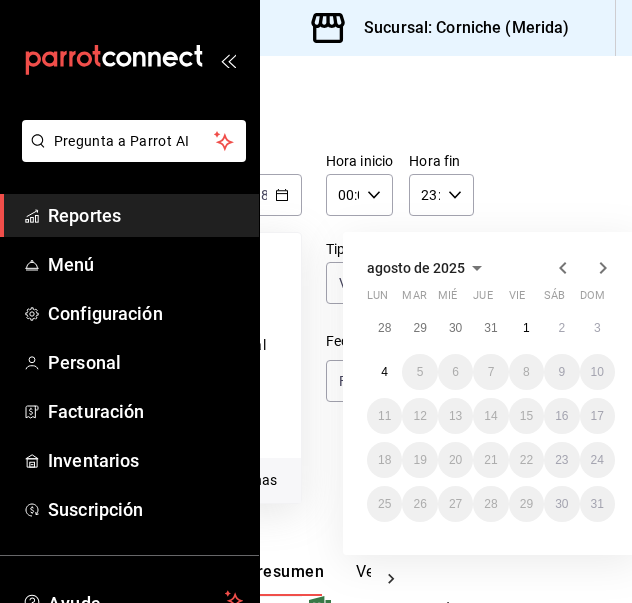 scroll, scrollTop: 41, scrollLeft: 180, axis: both 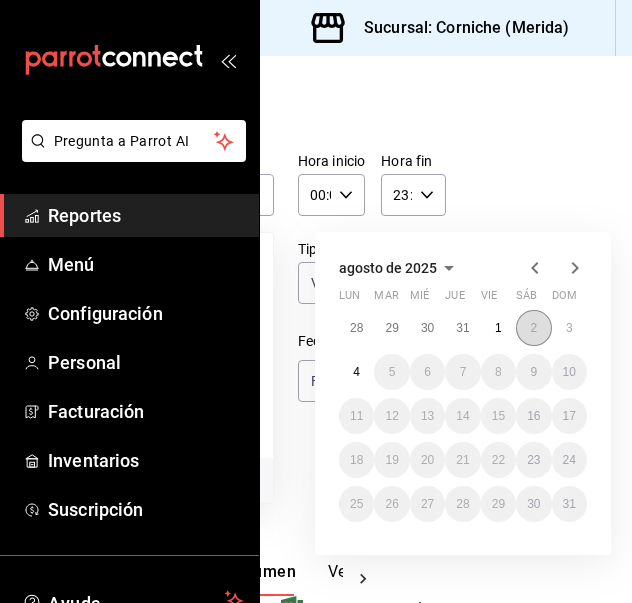 click on "2" at bounding box center [533, 328] 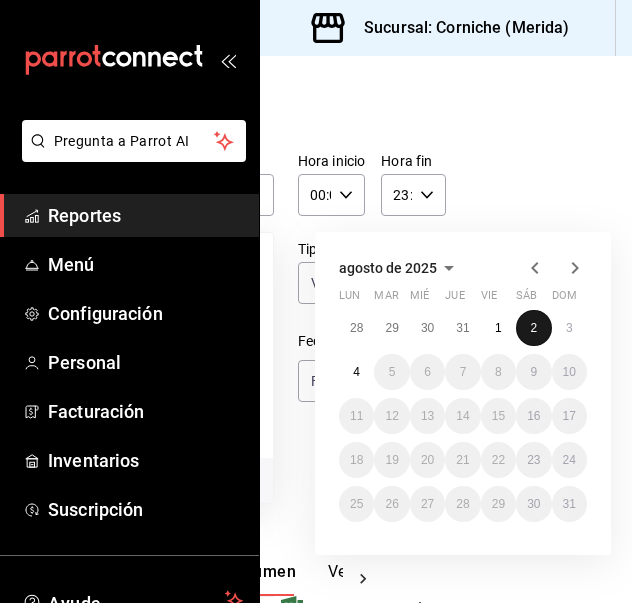 click on "2" at bounding box center (533, 328) 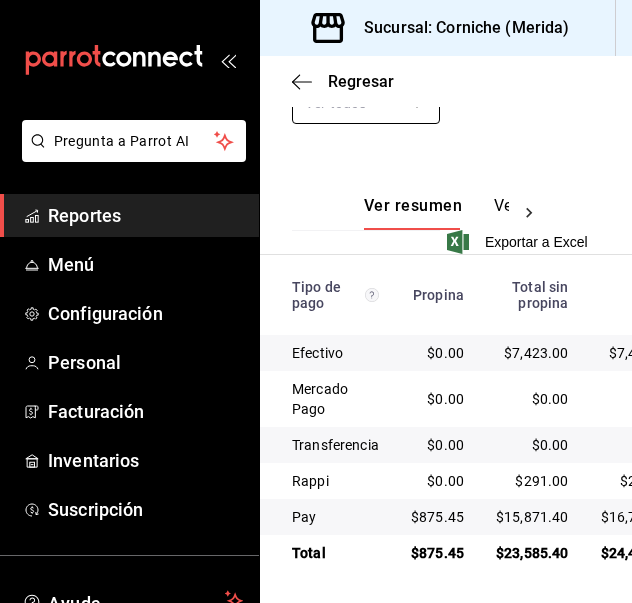 scroll, scrollTop: 423, scrollLeft: 0, axis: vertical 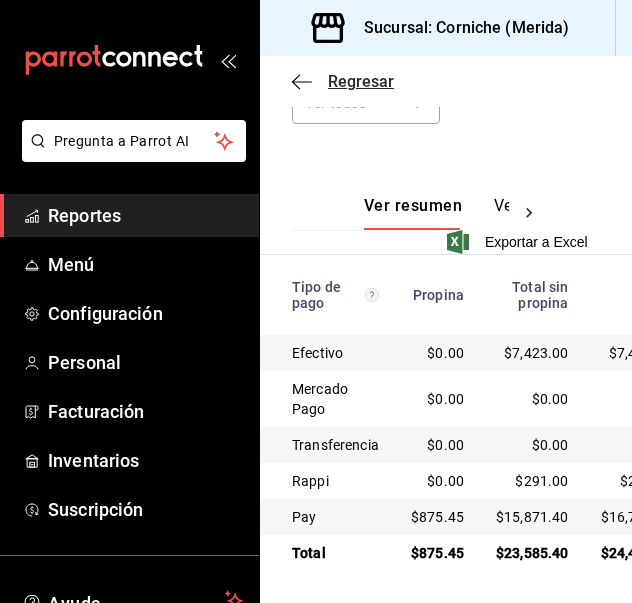 click 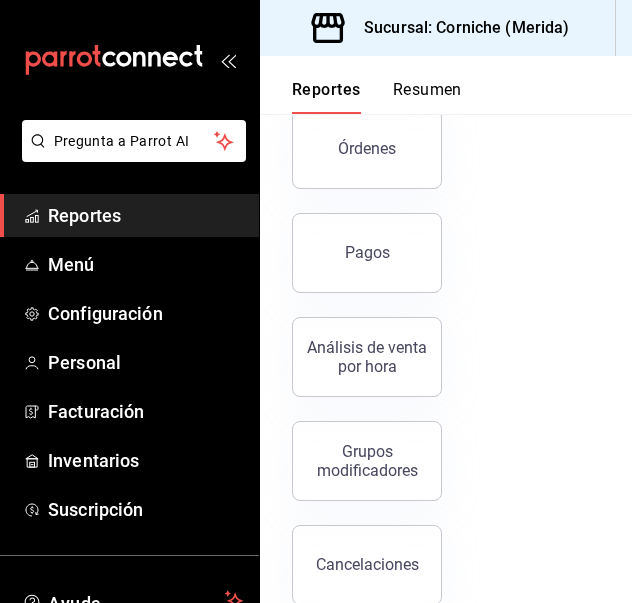 scroll, scrollTop: 475, scrollLeft: 0, axis: vertical 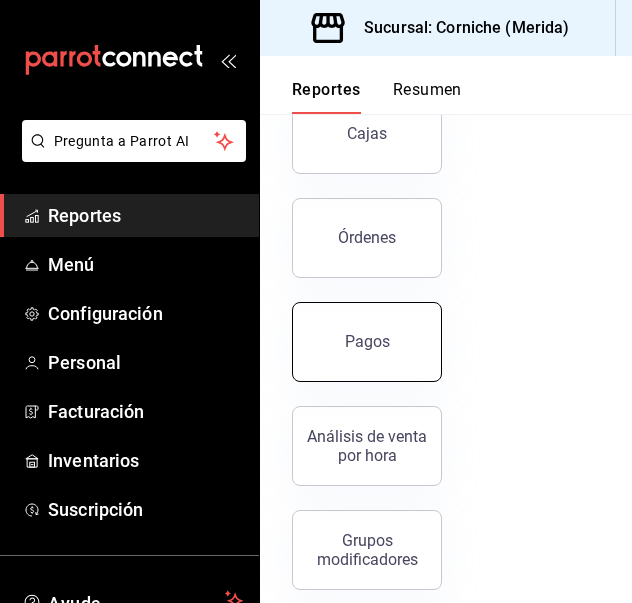 click on "Pagos" at bounding box center [367, 342] 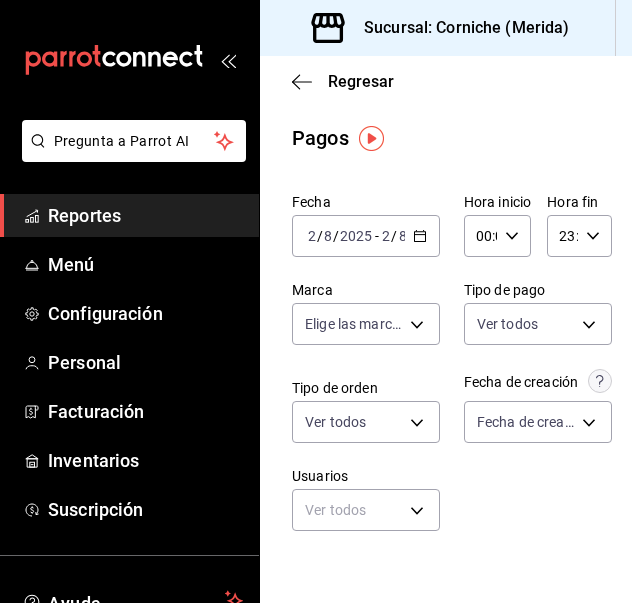 click 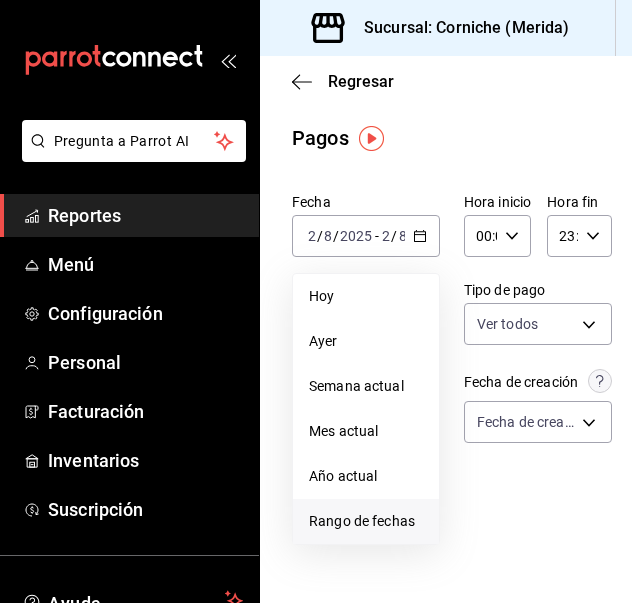 click on "Rango de fechas" at bounding box center [366, 521] 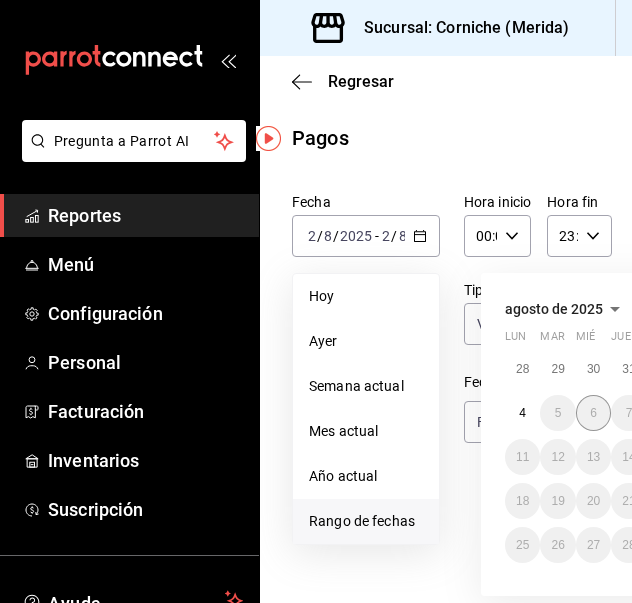 scroll, scrollTop: 0, scrollLeft: 180, axis: horizontal 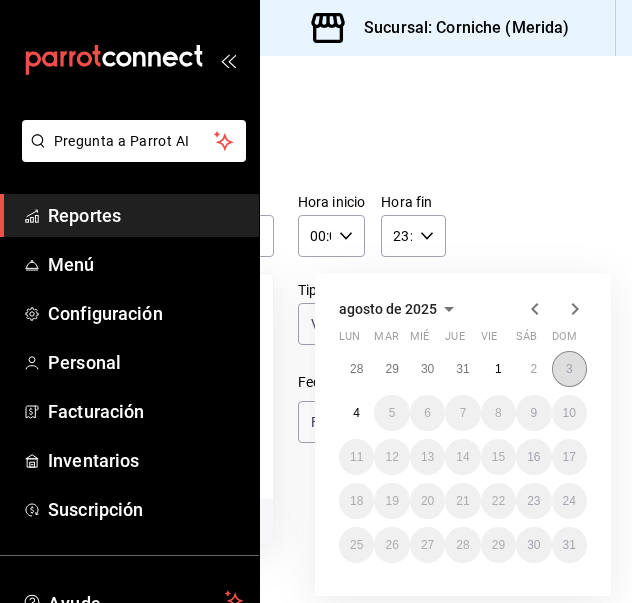 click on "3" at bounding box center [569, 369] 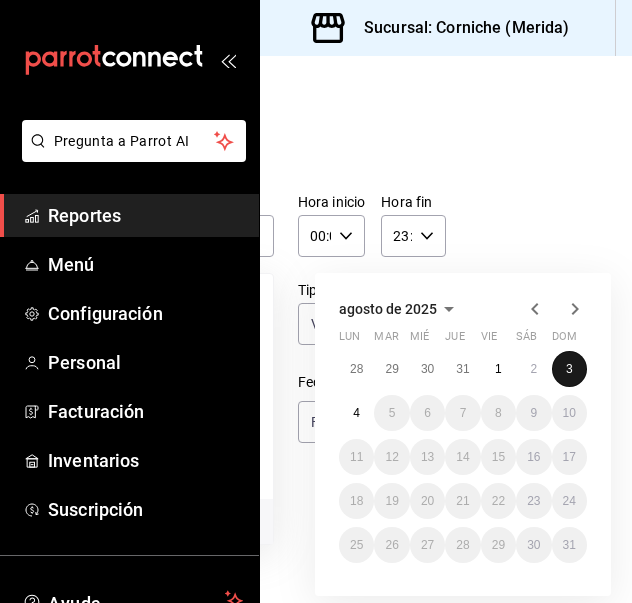 click on "3" at bounding box center [569, 369] 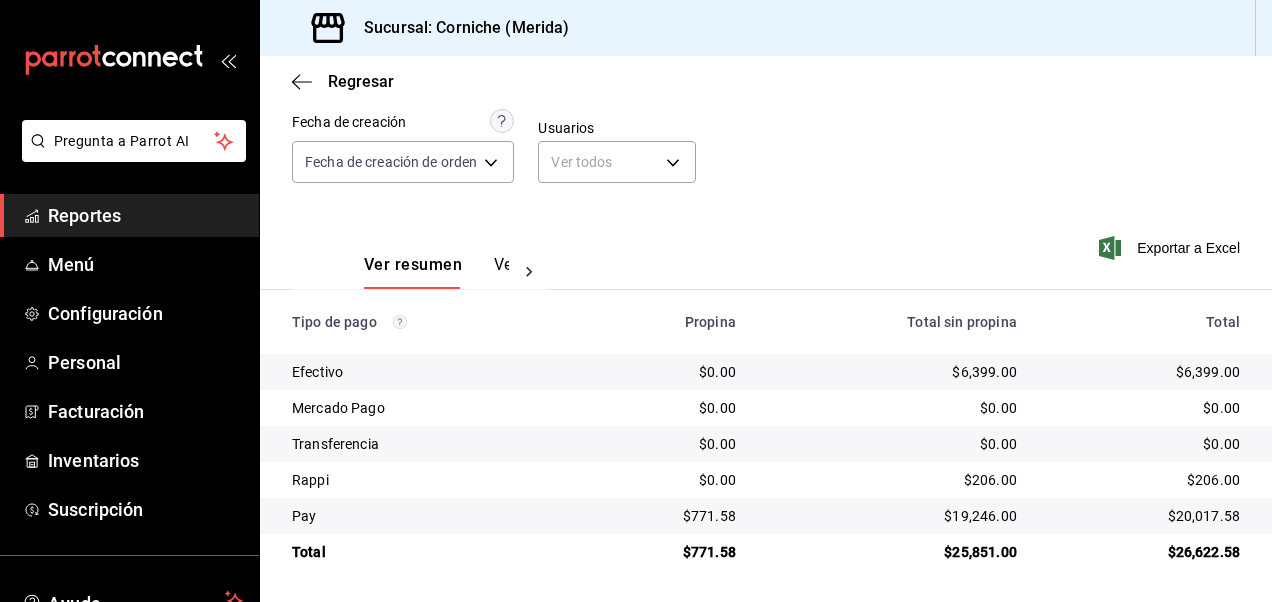 scroll, scrollTop: 172, scrollLeft: 0, axis: vertical 